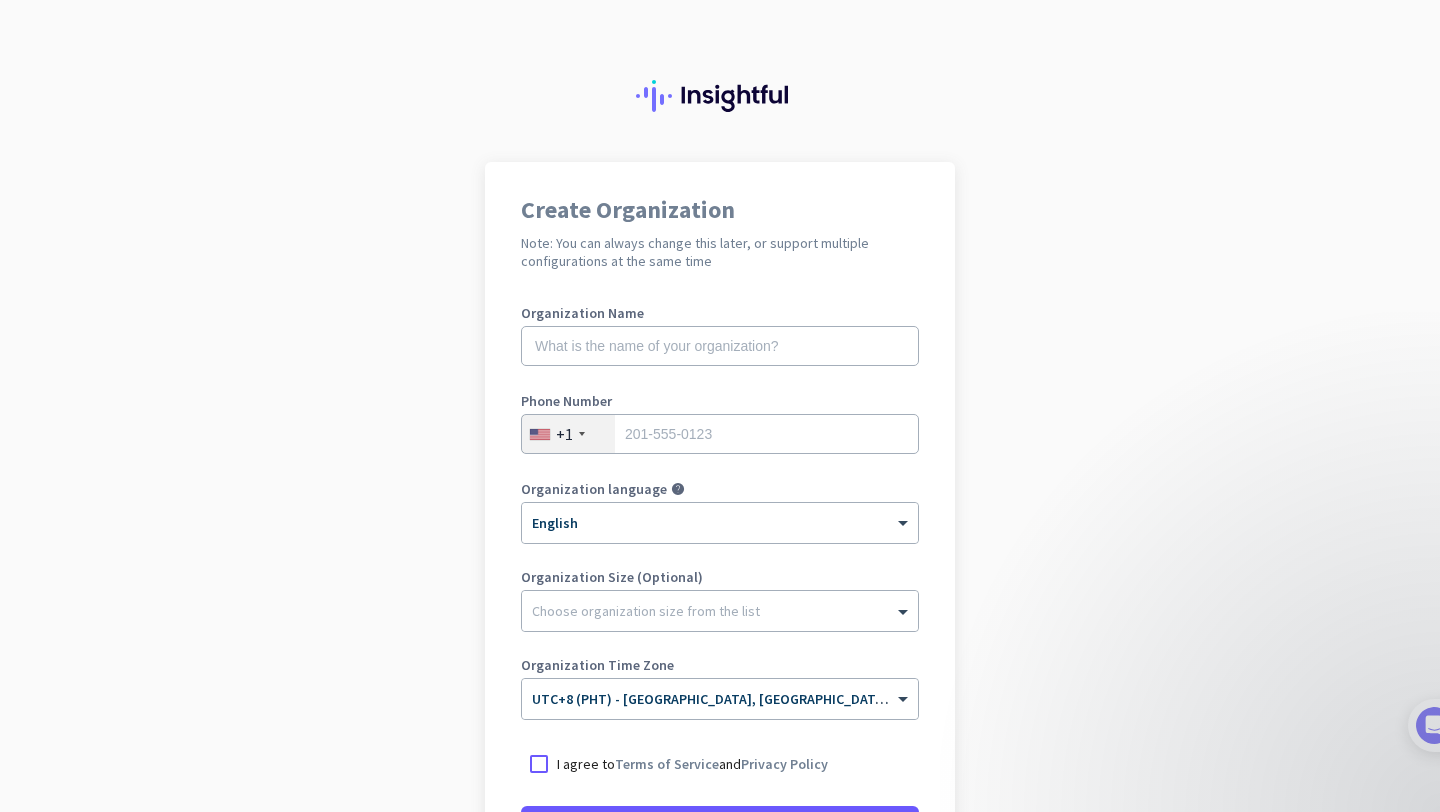 scroll, scrollTop: 0, scrollLeft: 0, axis: both 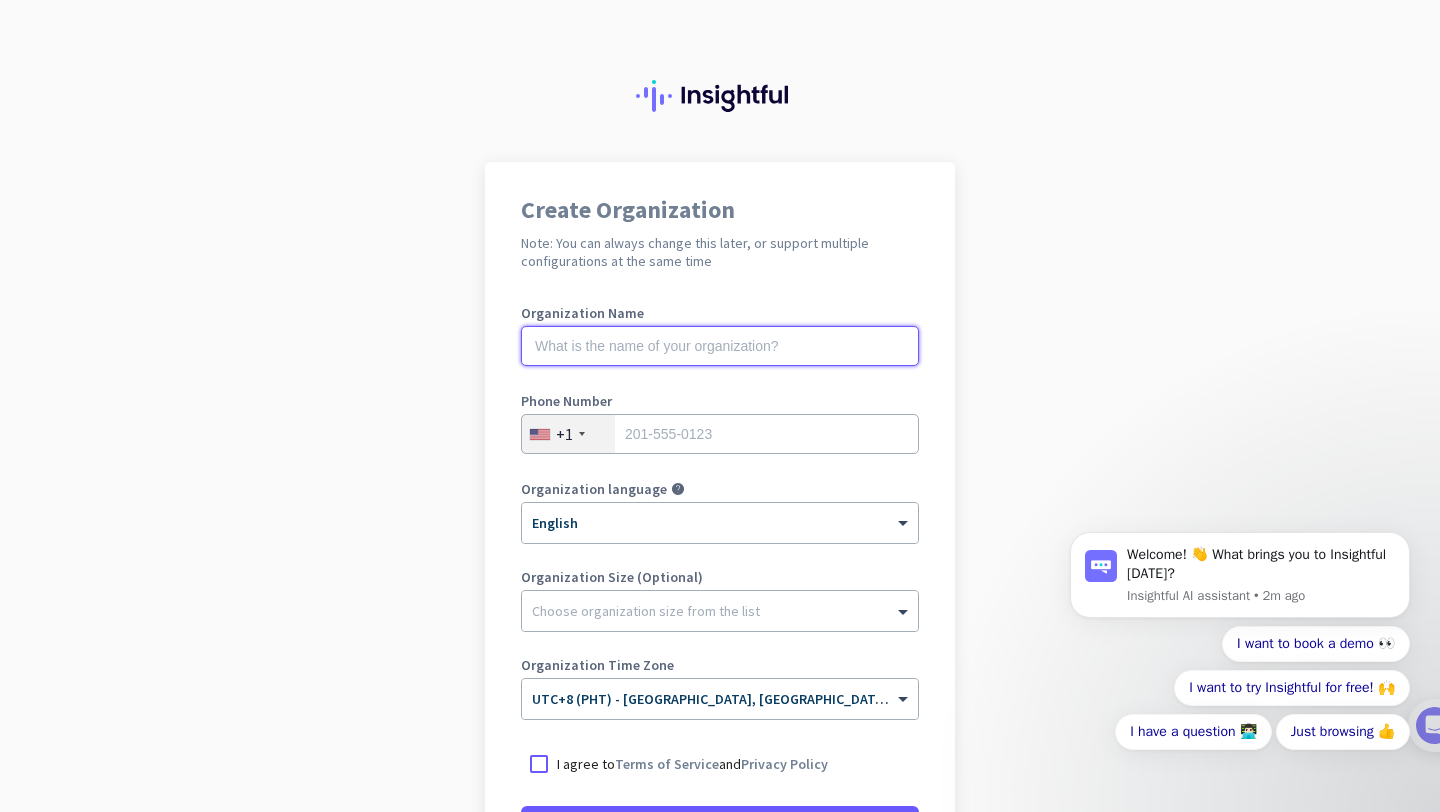 click 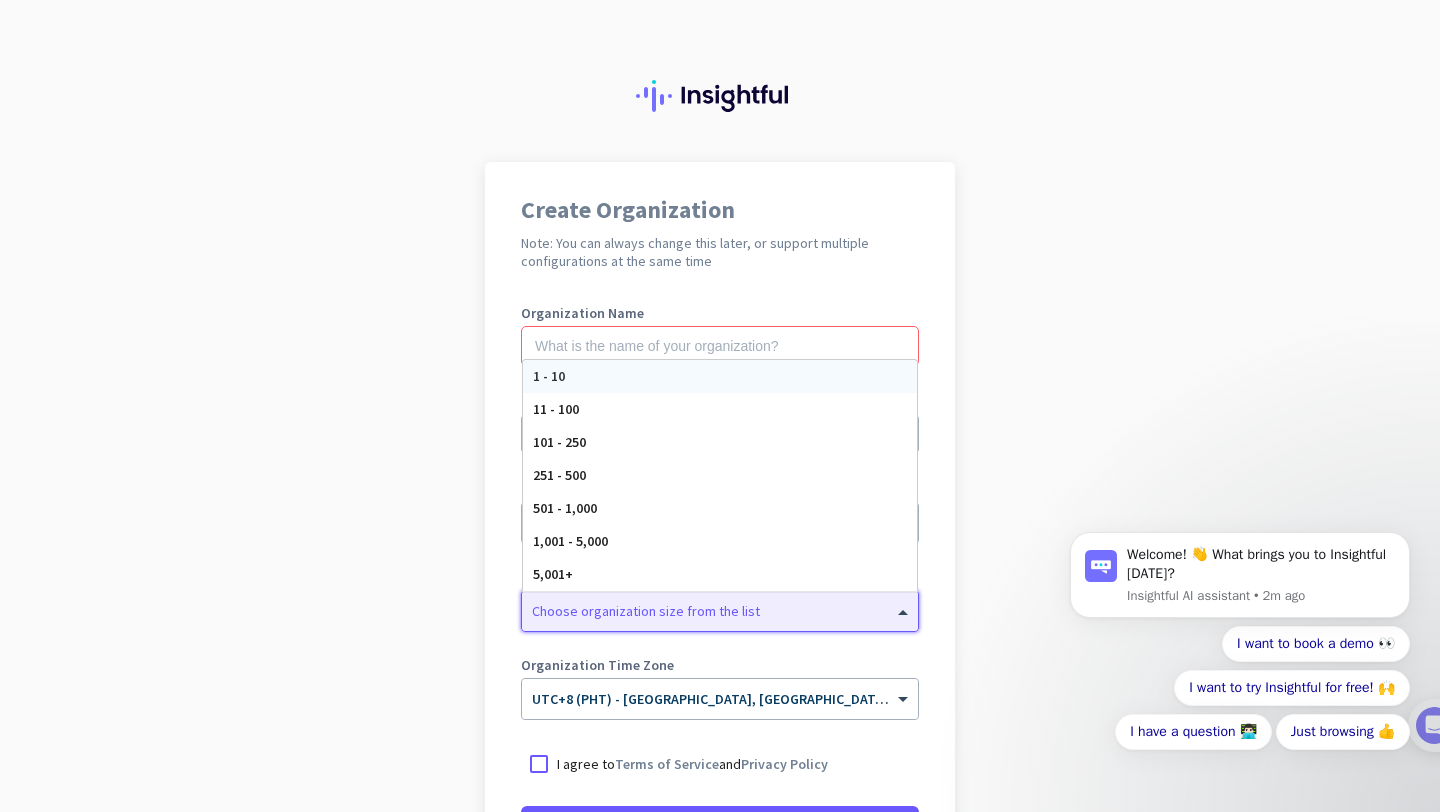 click 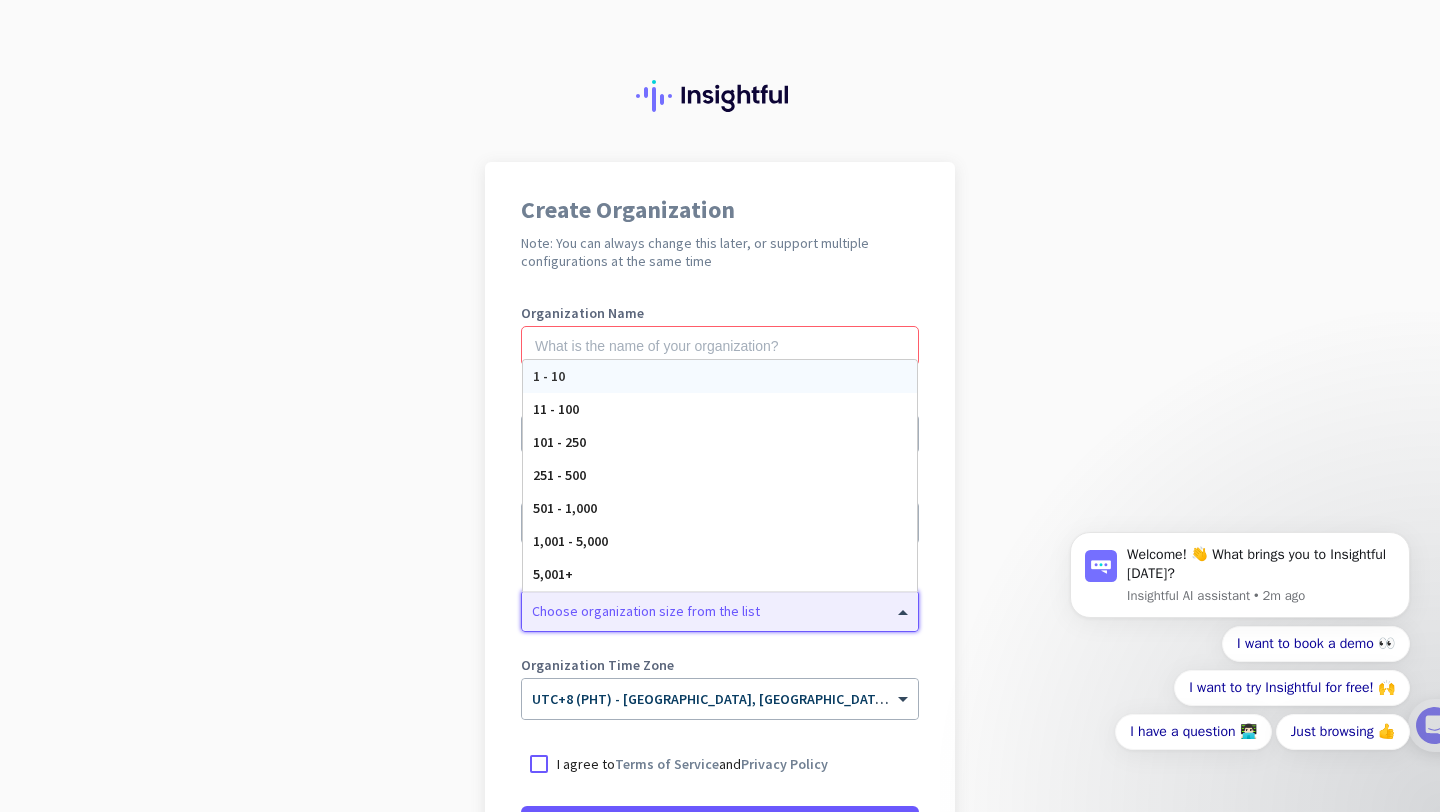 click on "Create Organization  Note: You can always change this later, or support multiple configurations at the same time  Organization Name  Organization name is required  Phone Number  +1  Organization language help × English Organization Size (Optional) Choose organization size from the list 1 - 10 11 - 100 101 - 250 251 - 500 501 - 1,000 1,001 - 5,000 5,001+ Organization Time Zone × UTC+8 (PHT) - Quezon City, Davao, Manila, Caloocan City  I agree to  Terms of Service  and  Privacy Policy   Create Organization     Go back" 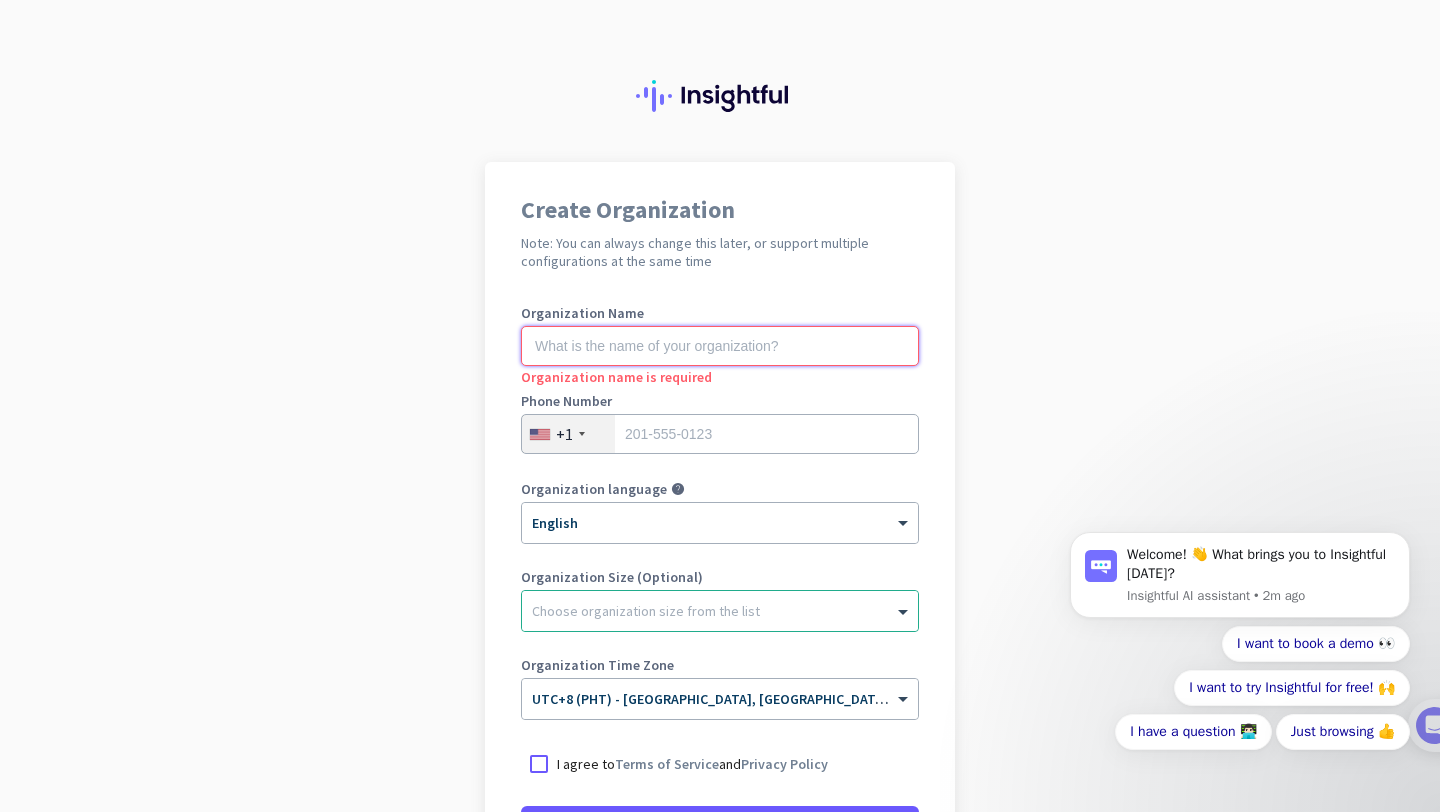 click 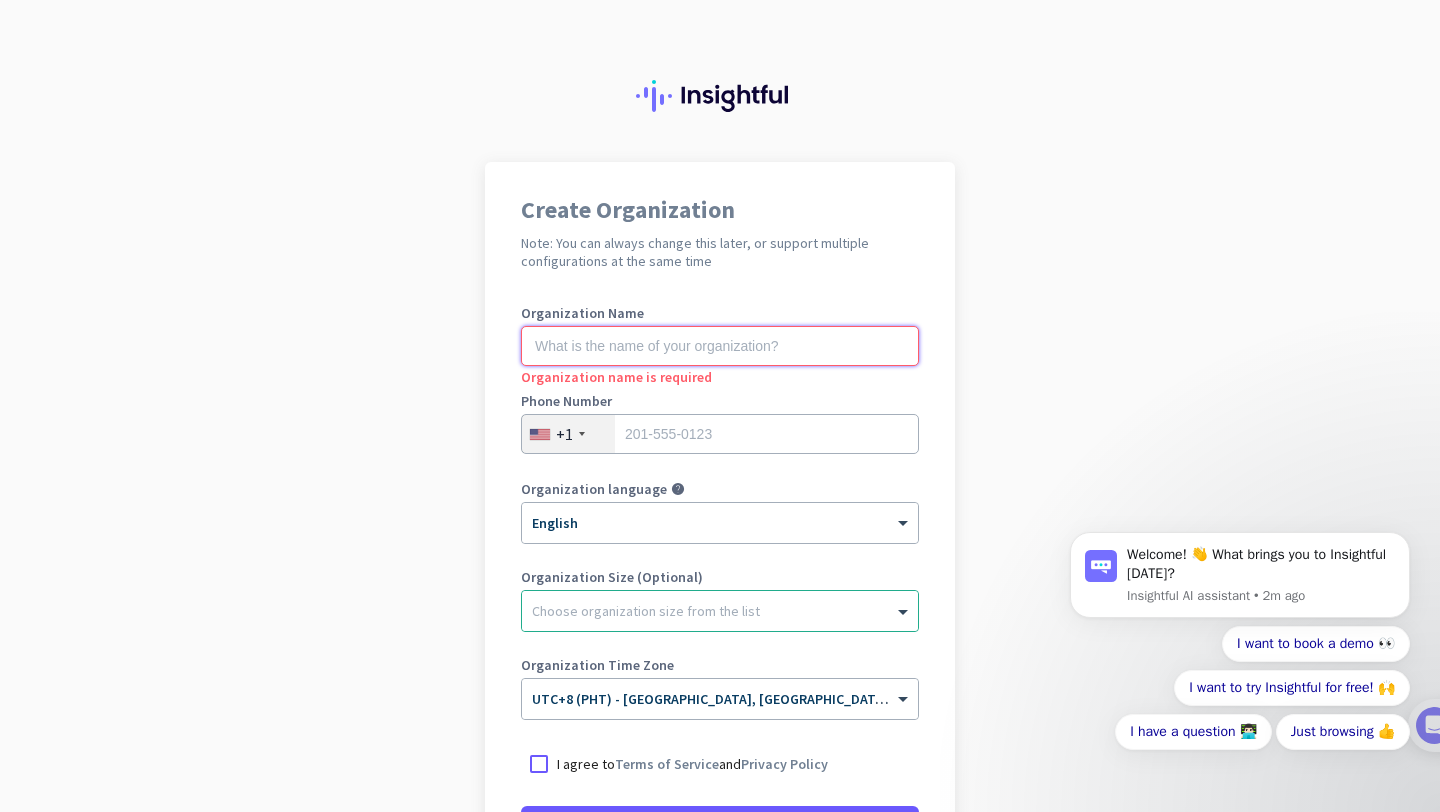 type on "s" 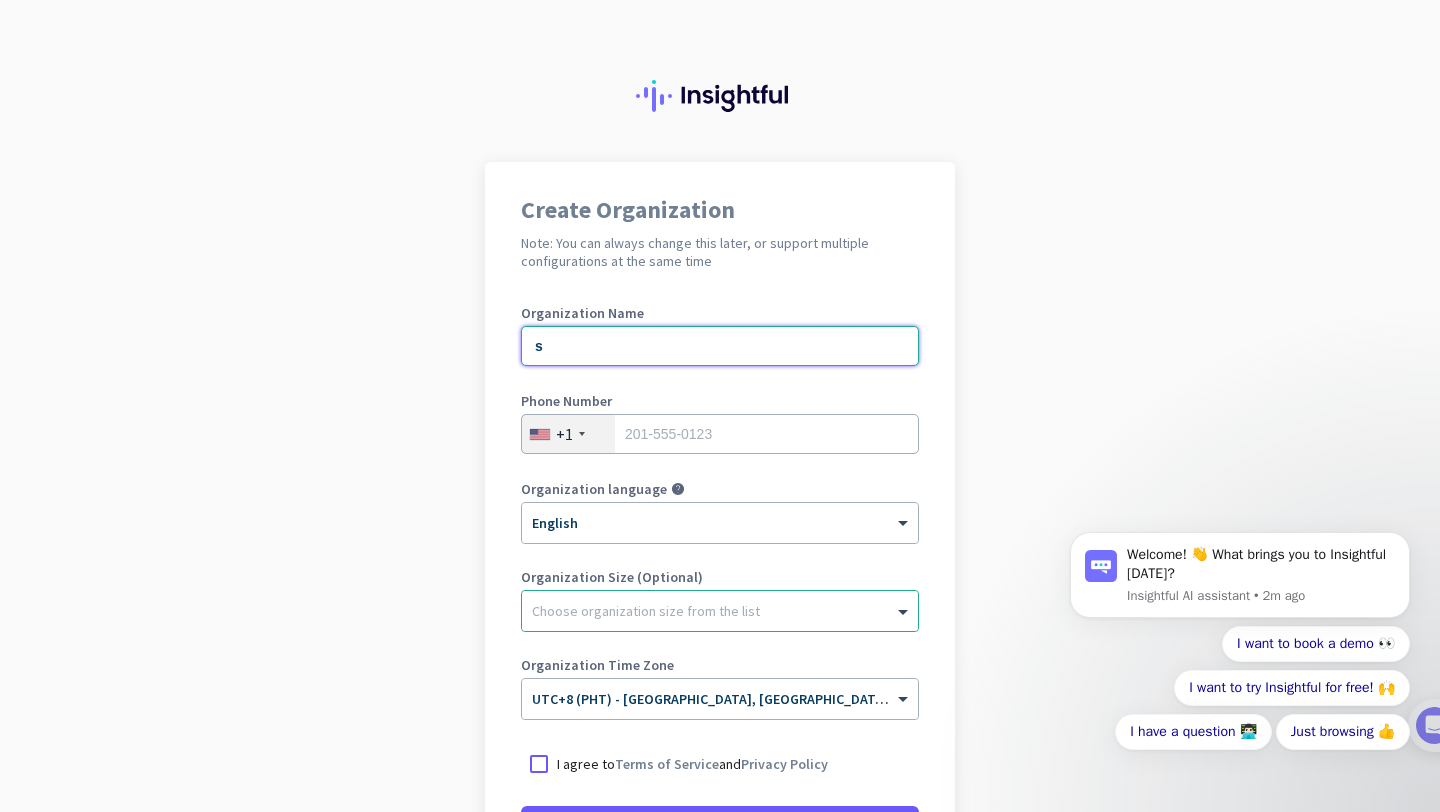 type 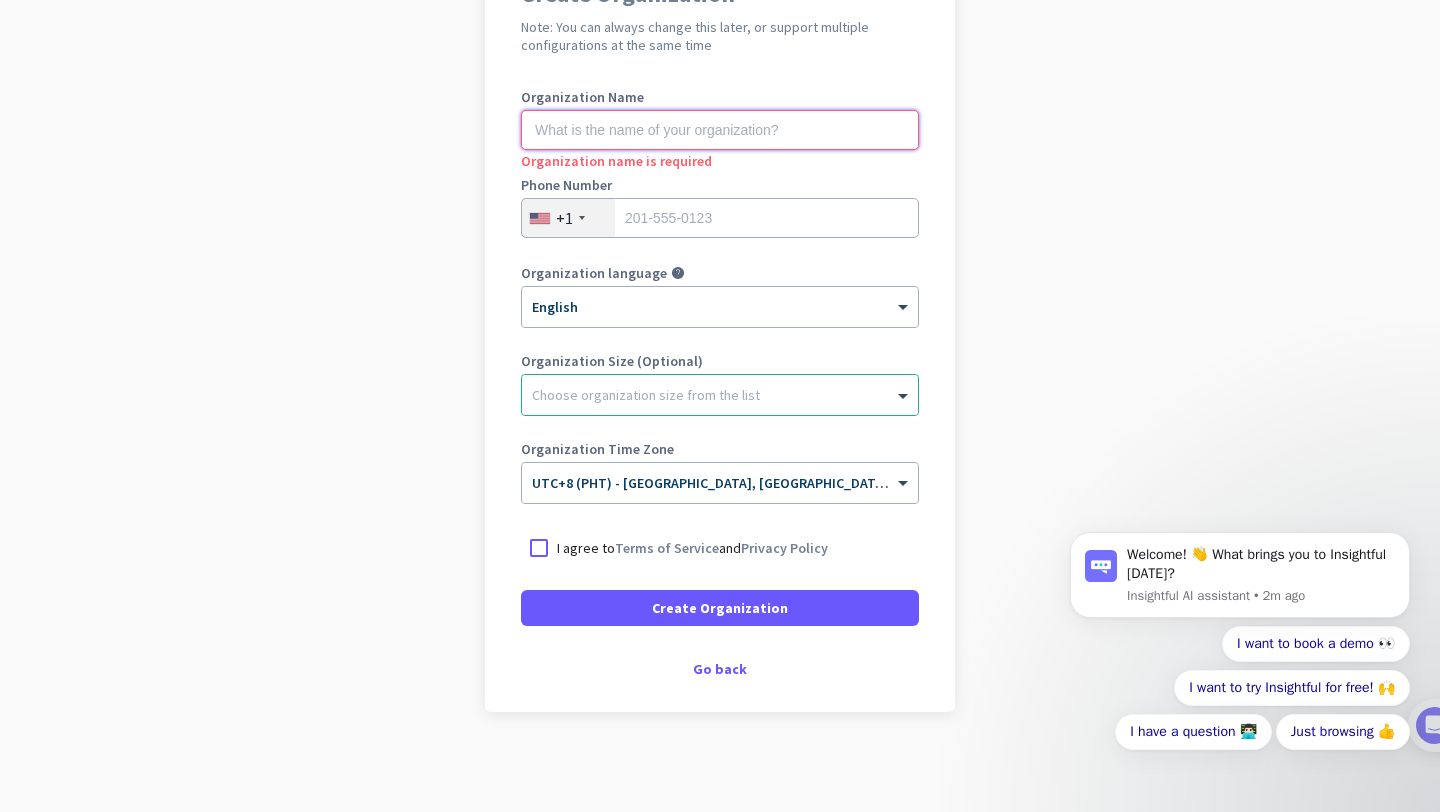 scroll, scrollTop: 0, scrollLeft: 0, axis: both 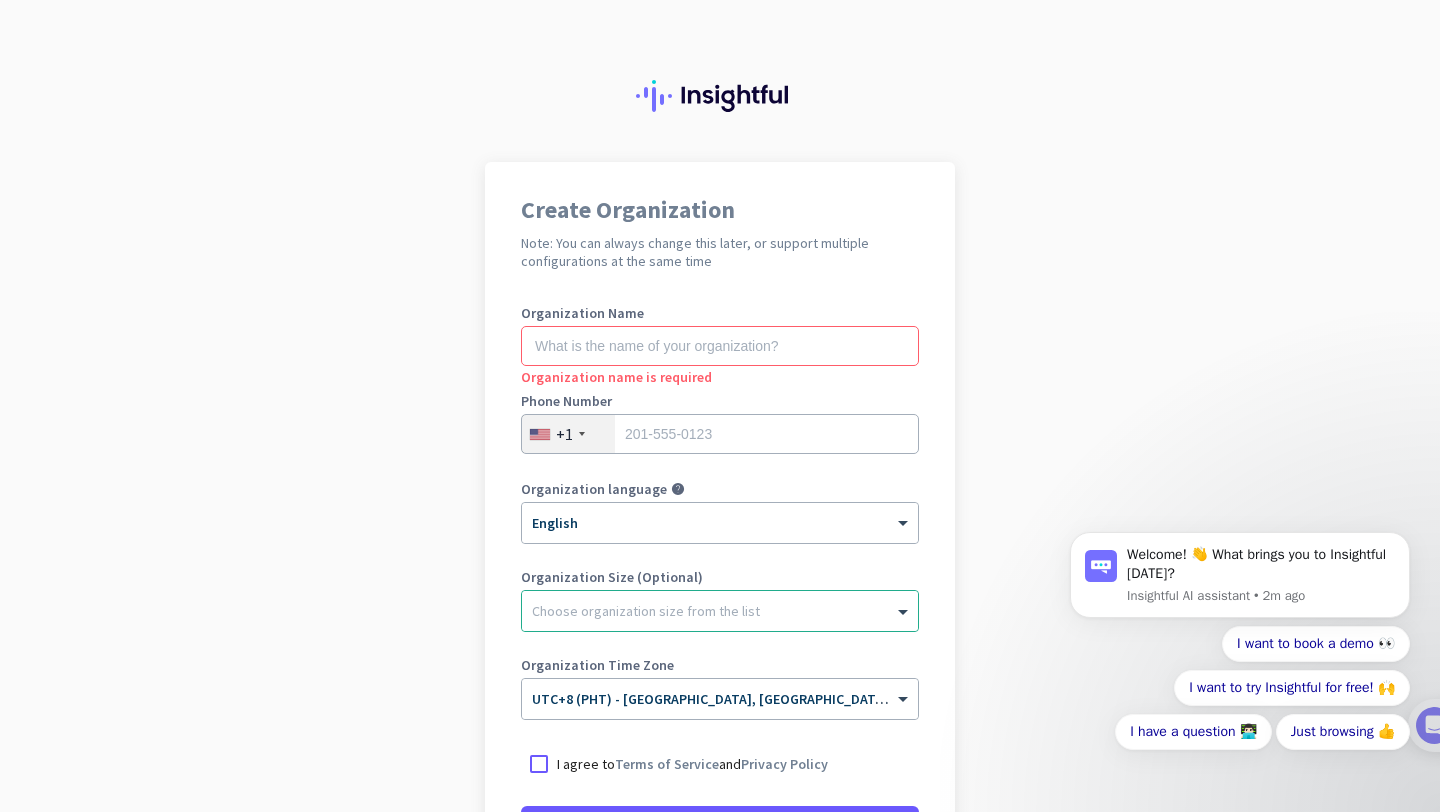 click on "+1" 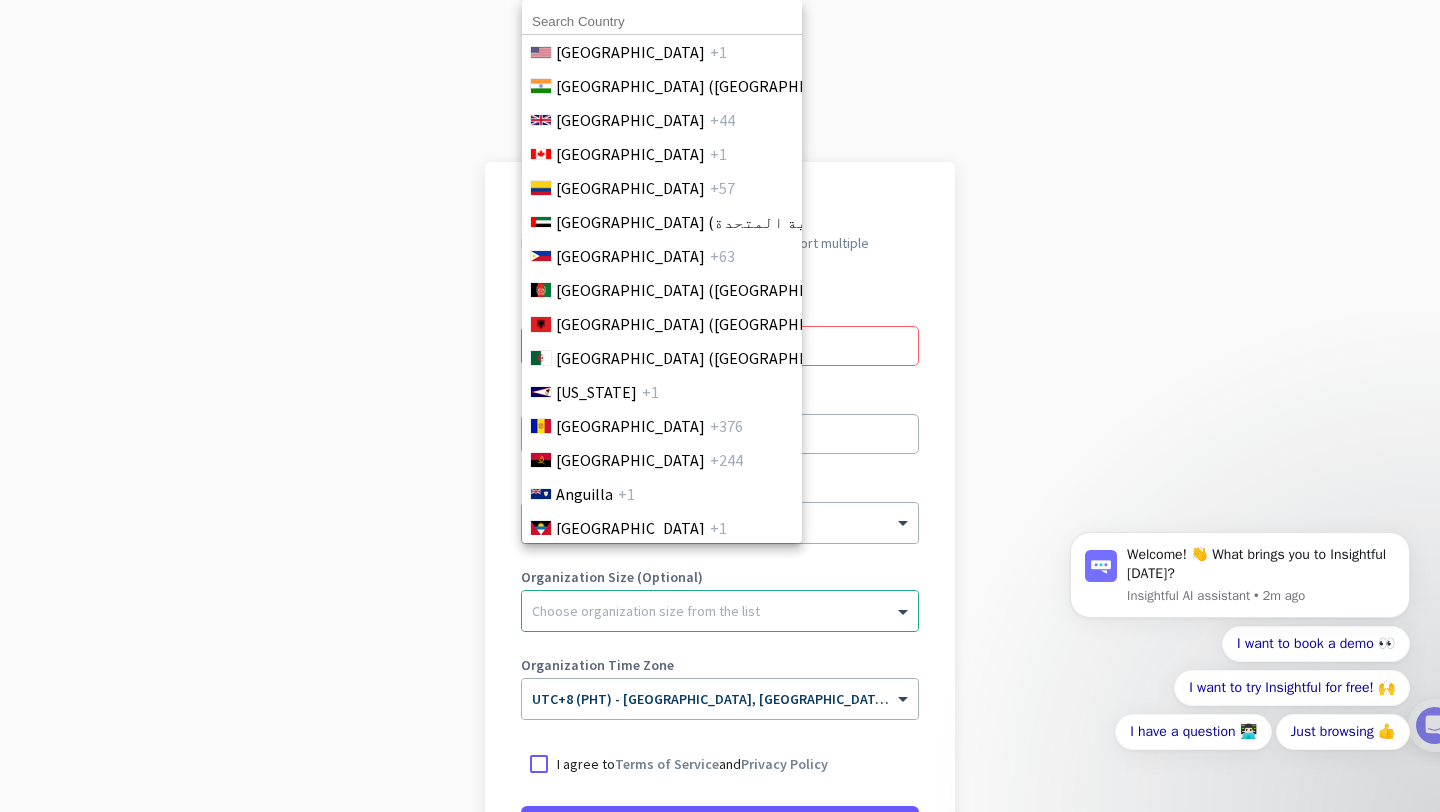 click at bounding box center [720, 406] 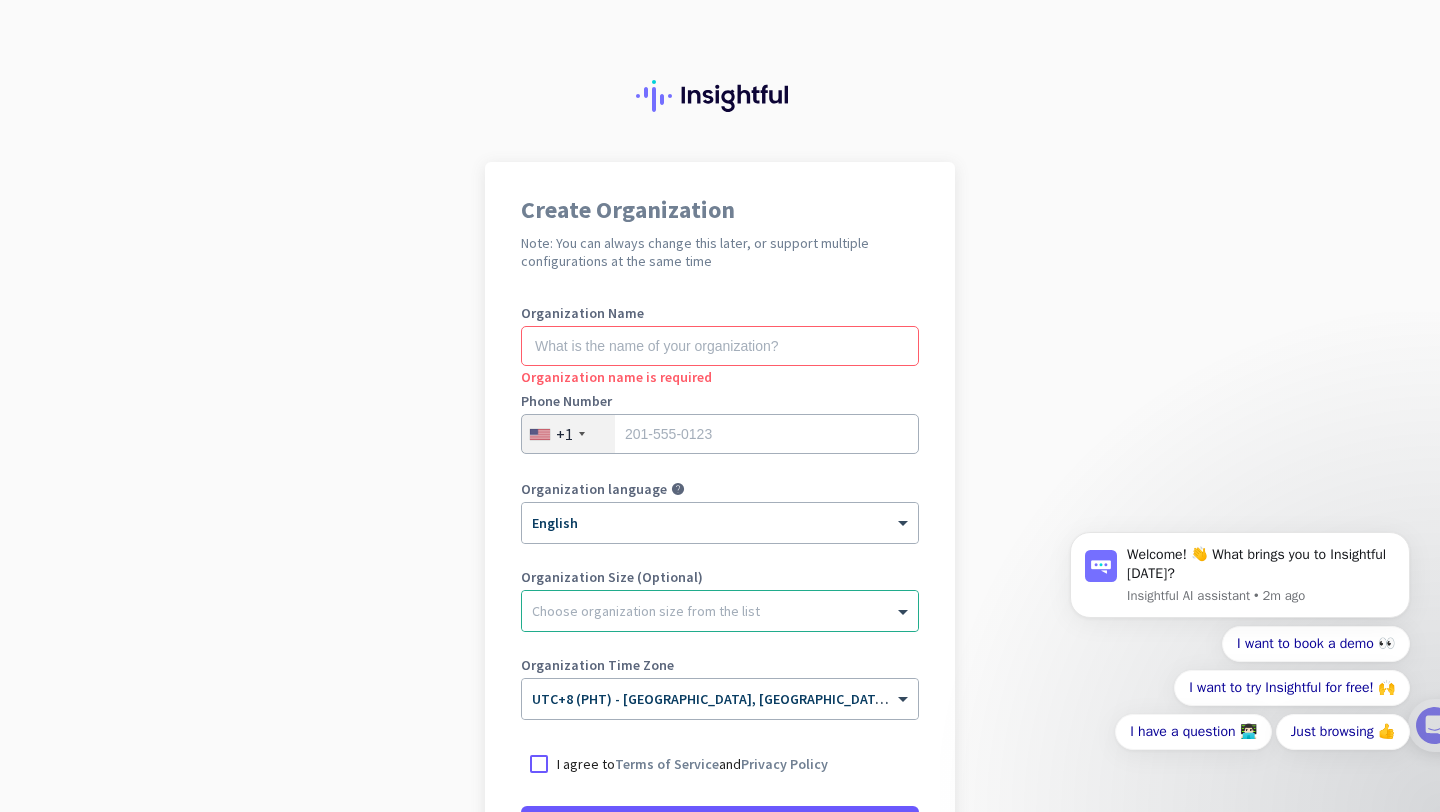 click on "+1" 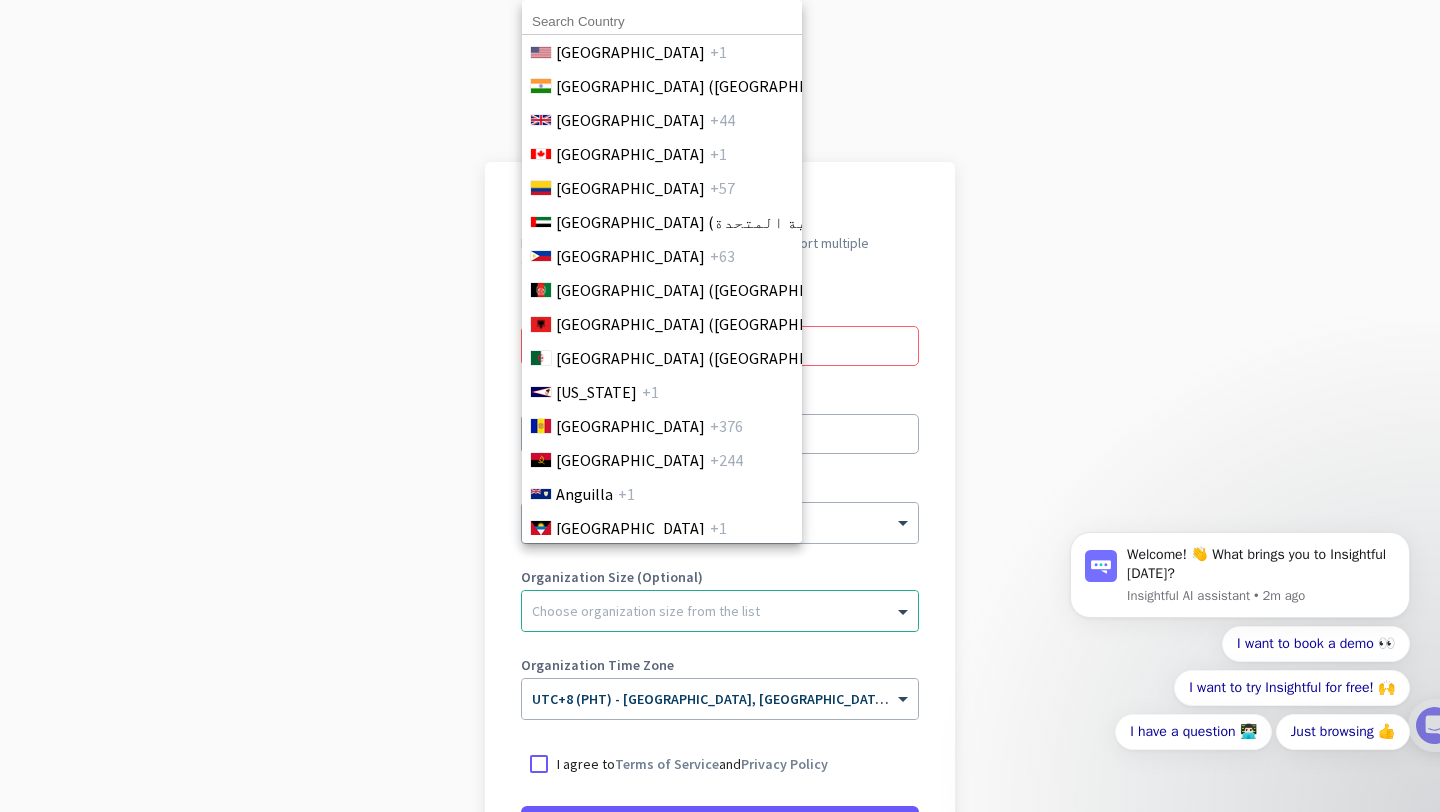 click at bounding box center [662, 22] 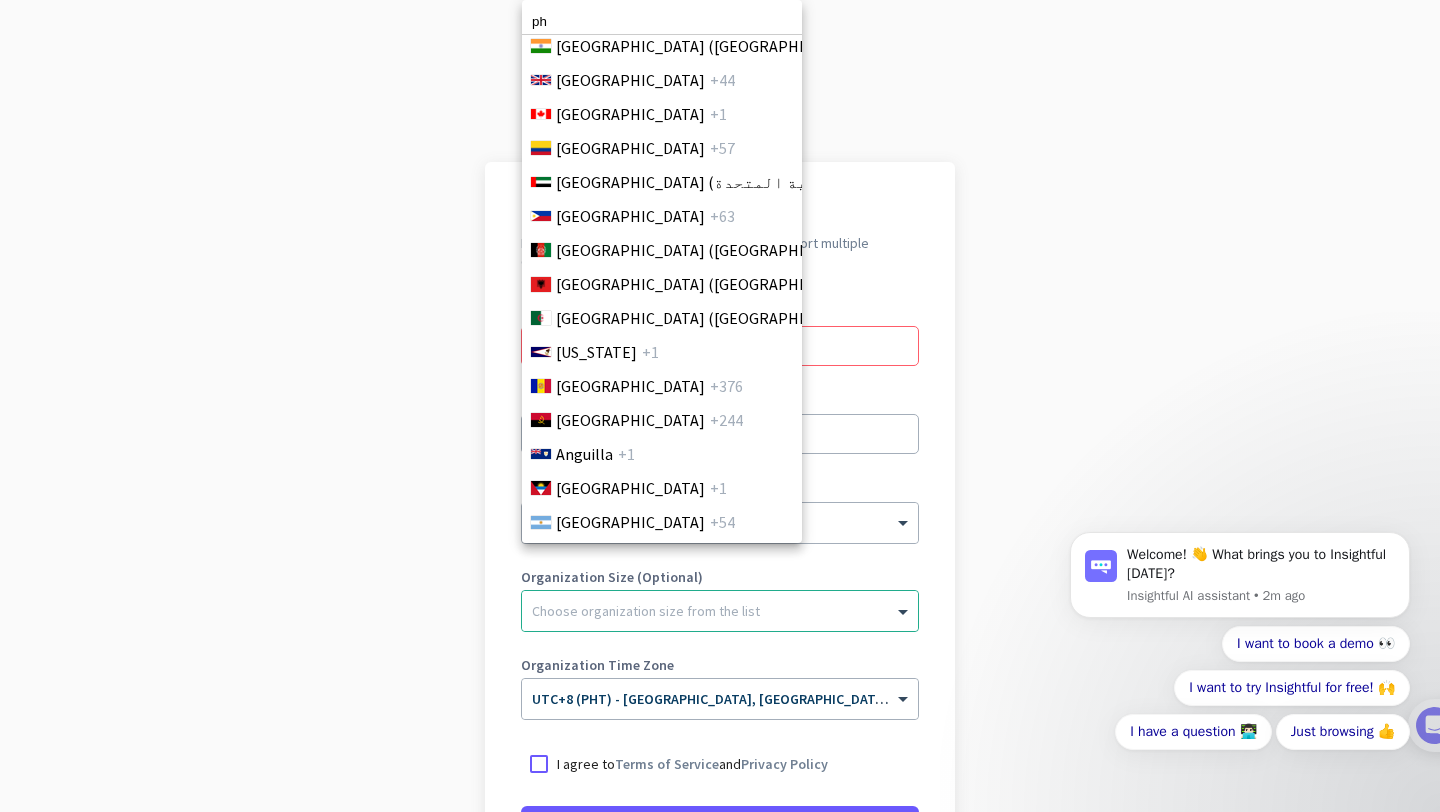 scroll, scrollTop: 0, scrollLeft: 0, axis: both 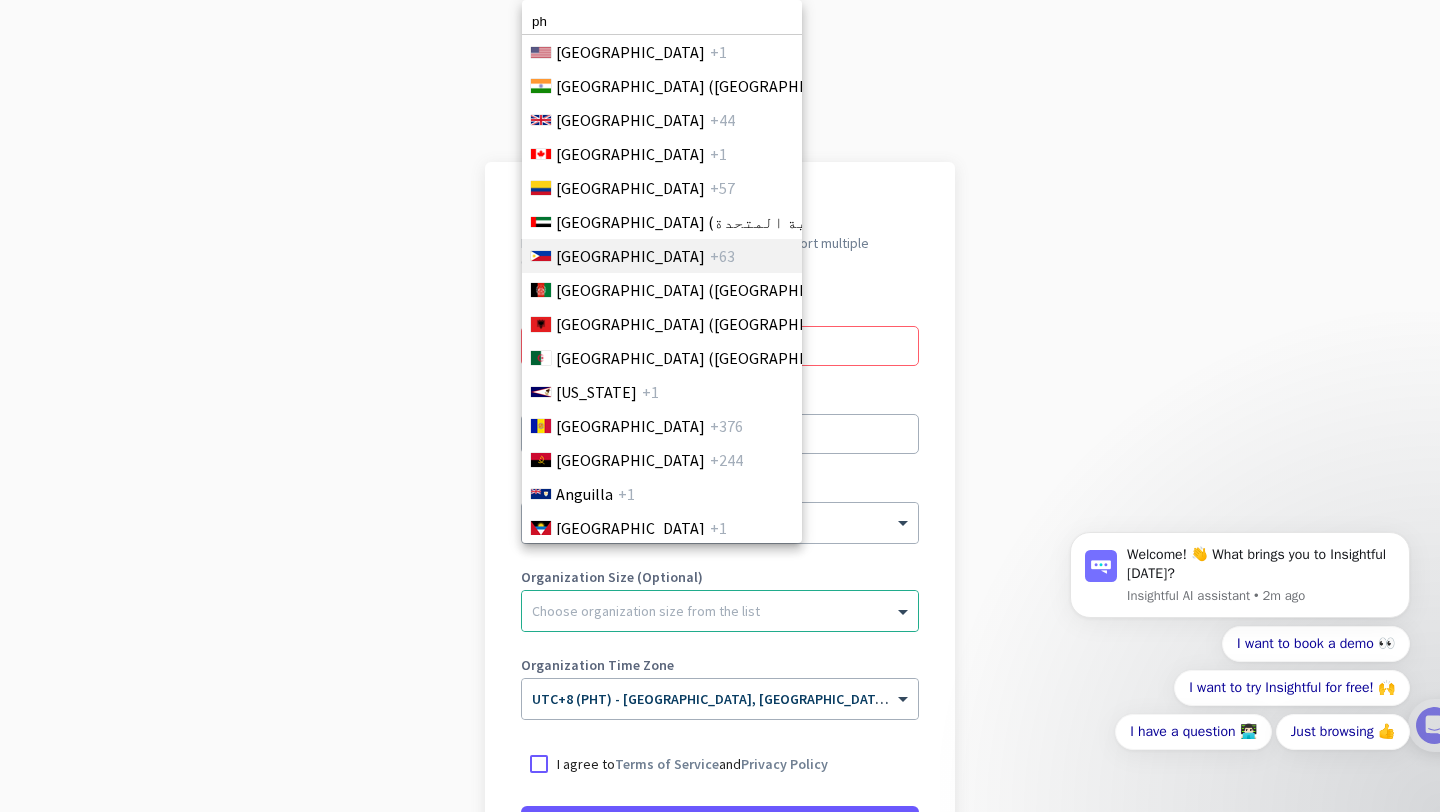 type on "ph" 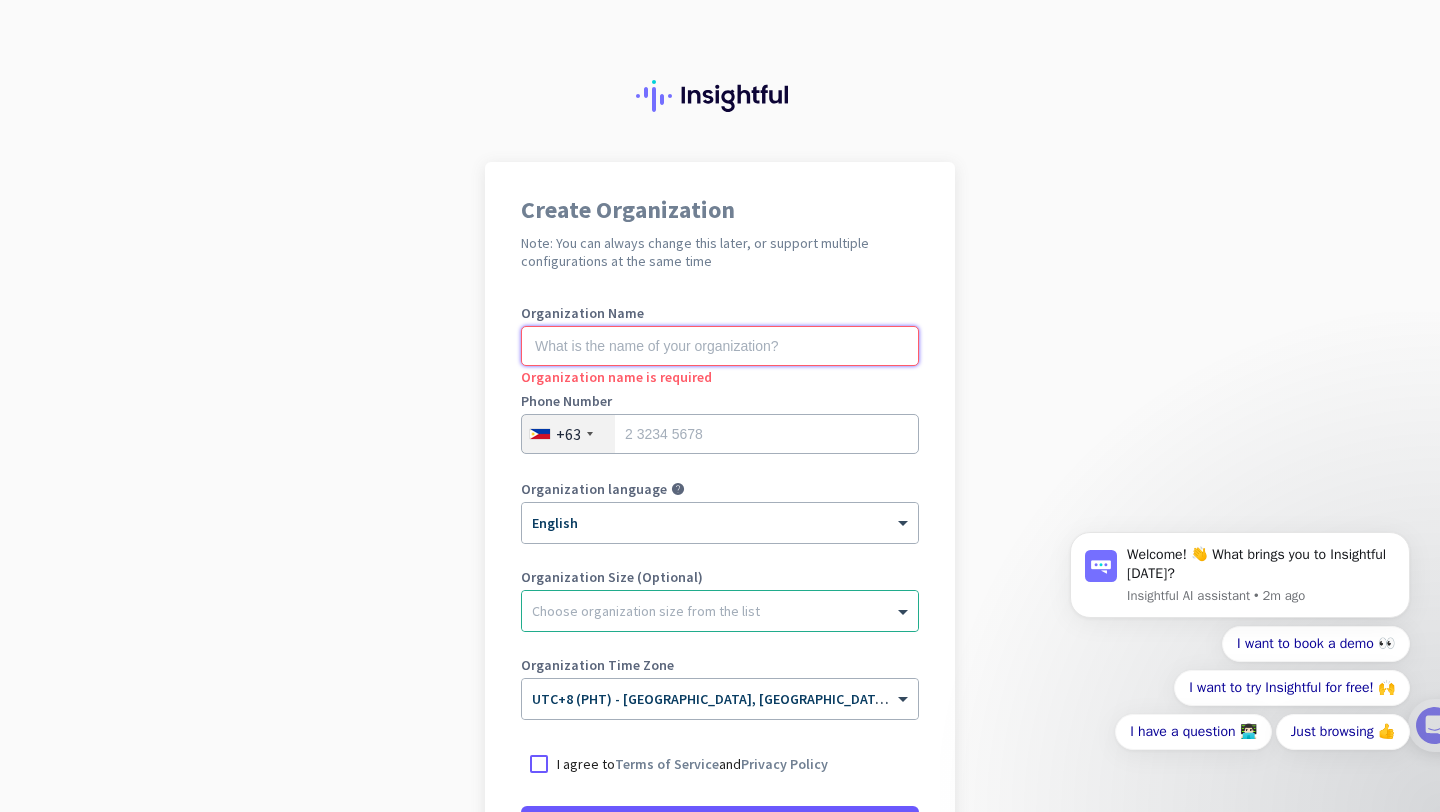 click 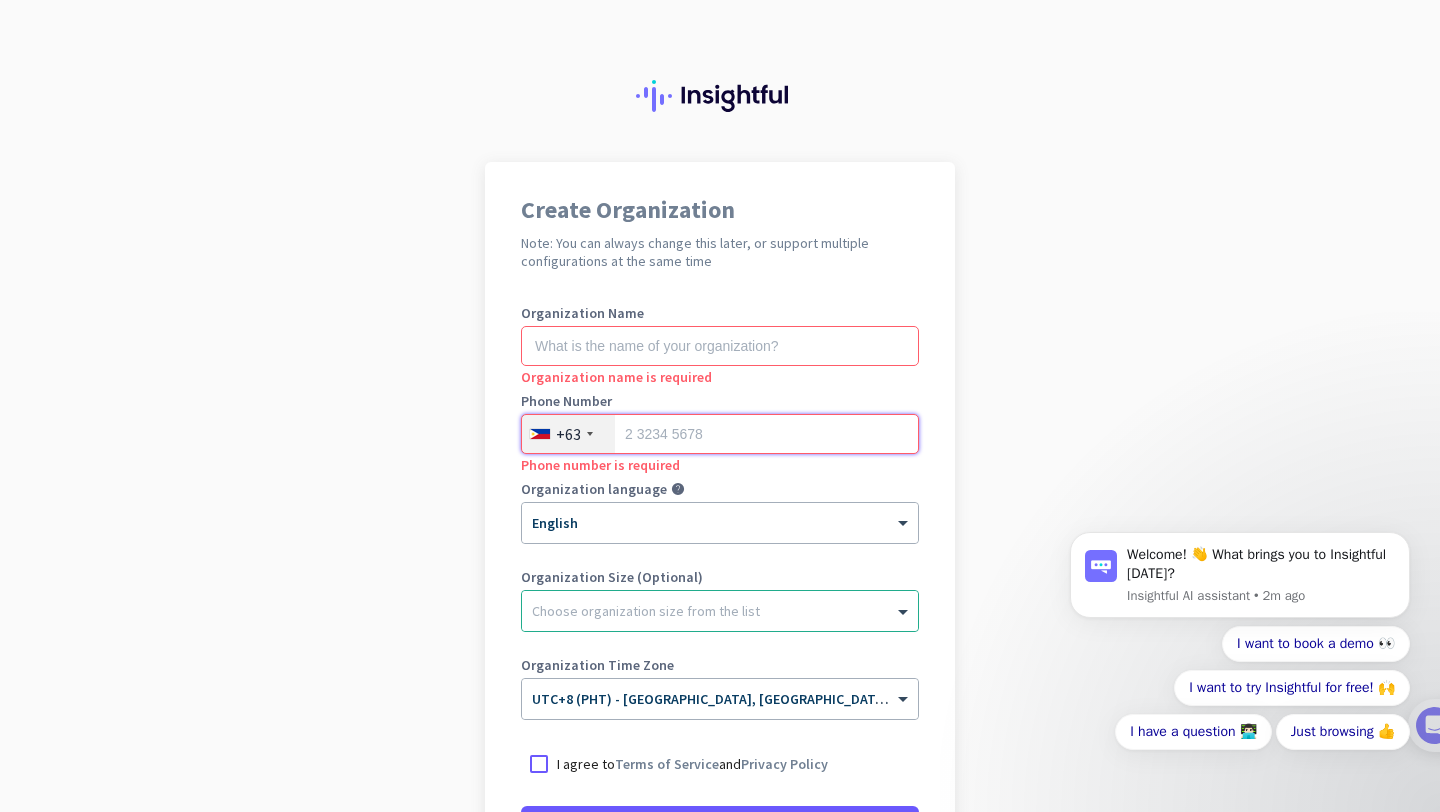 click at bounding box center (720, 434) 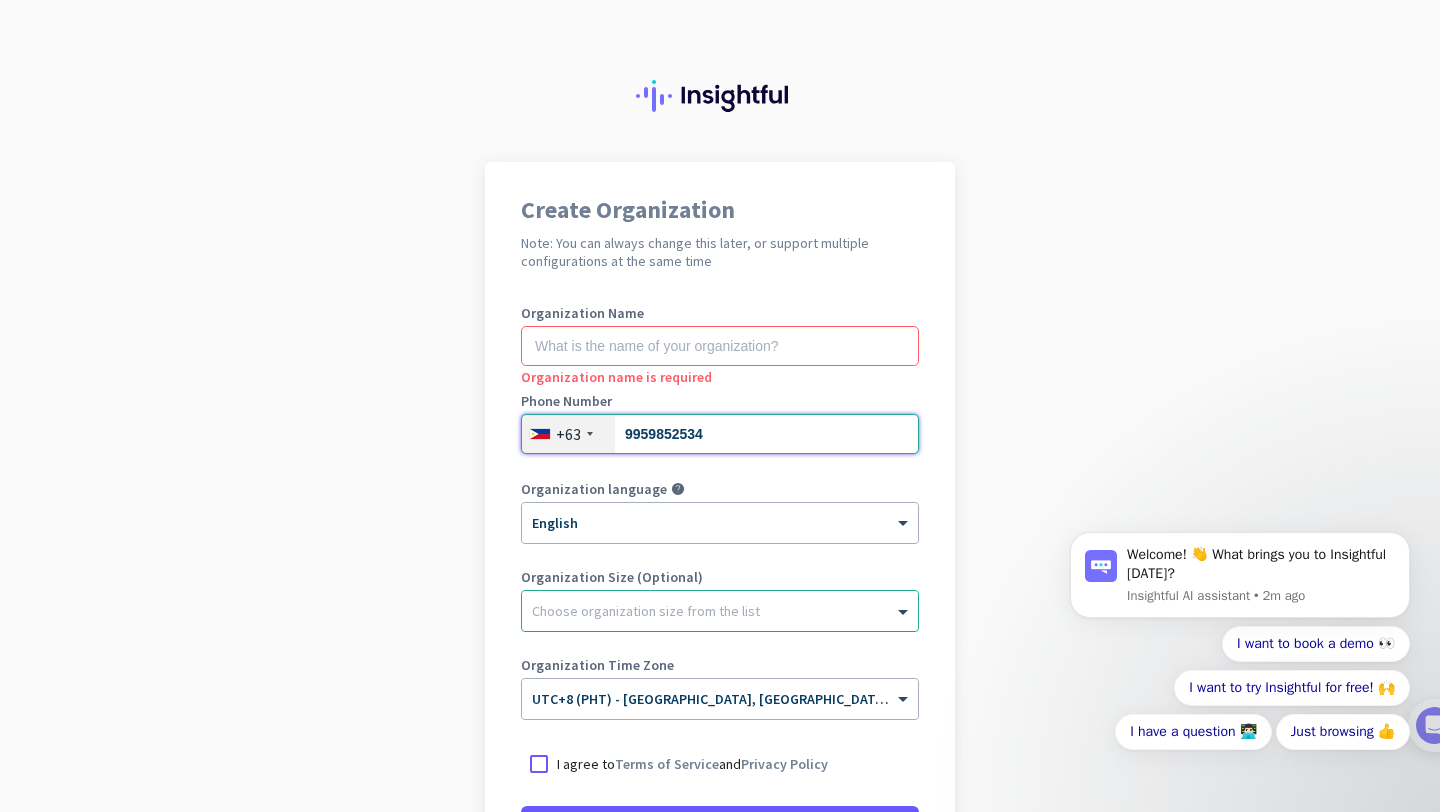 type on "9959852534" 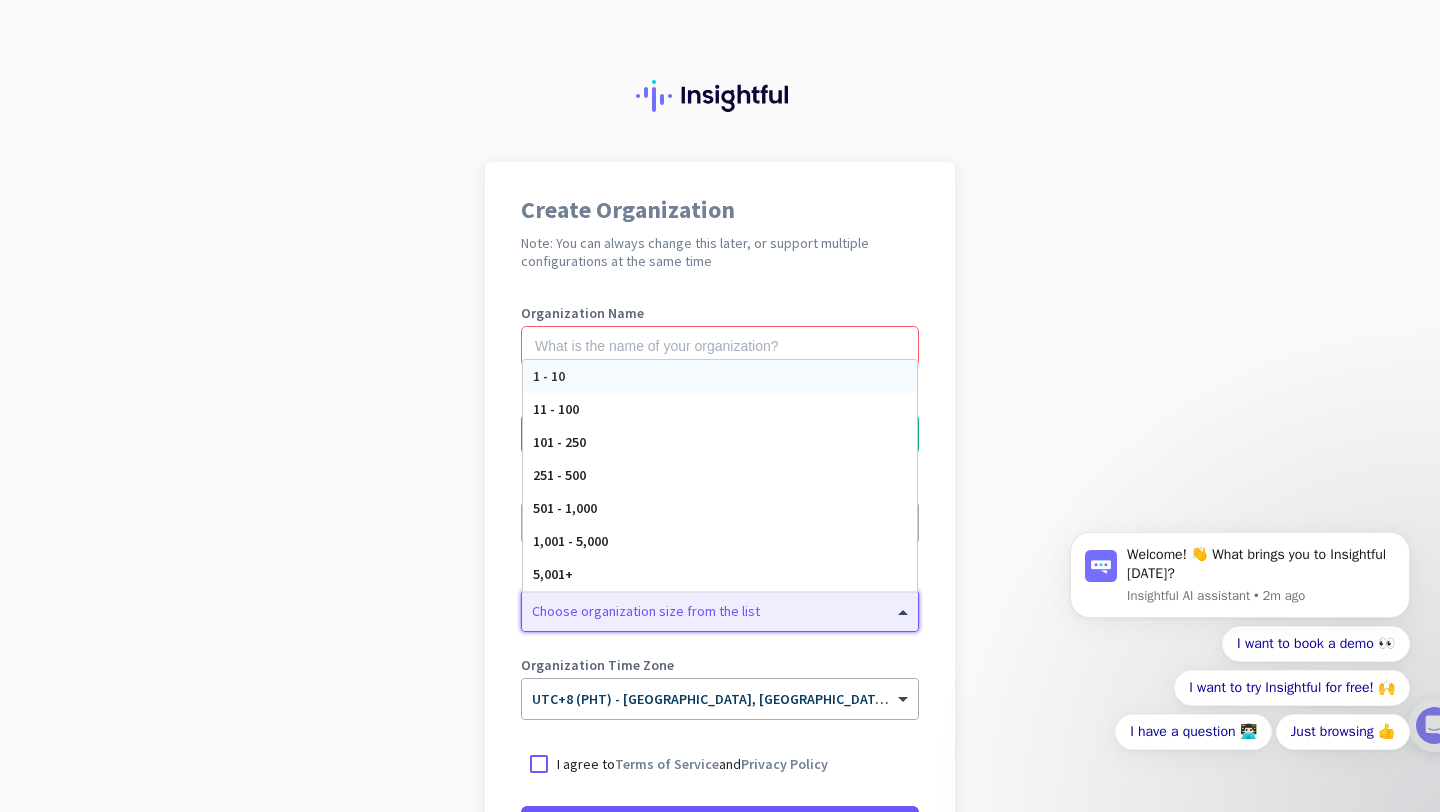 click 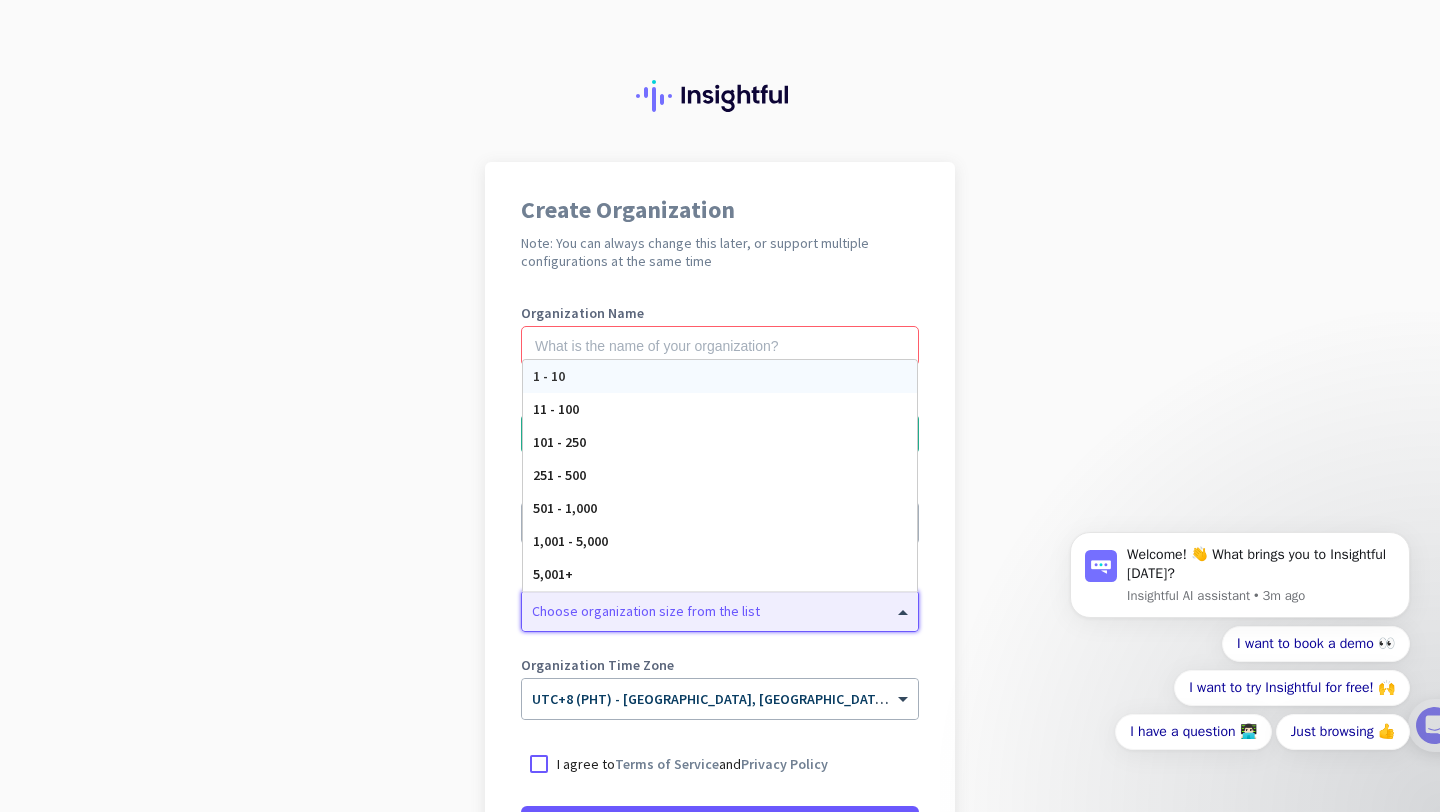 click on "1 - 10" at bounding box center [720, 376] 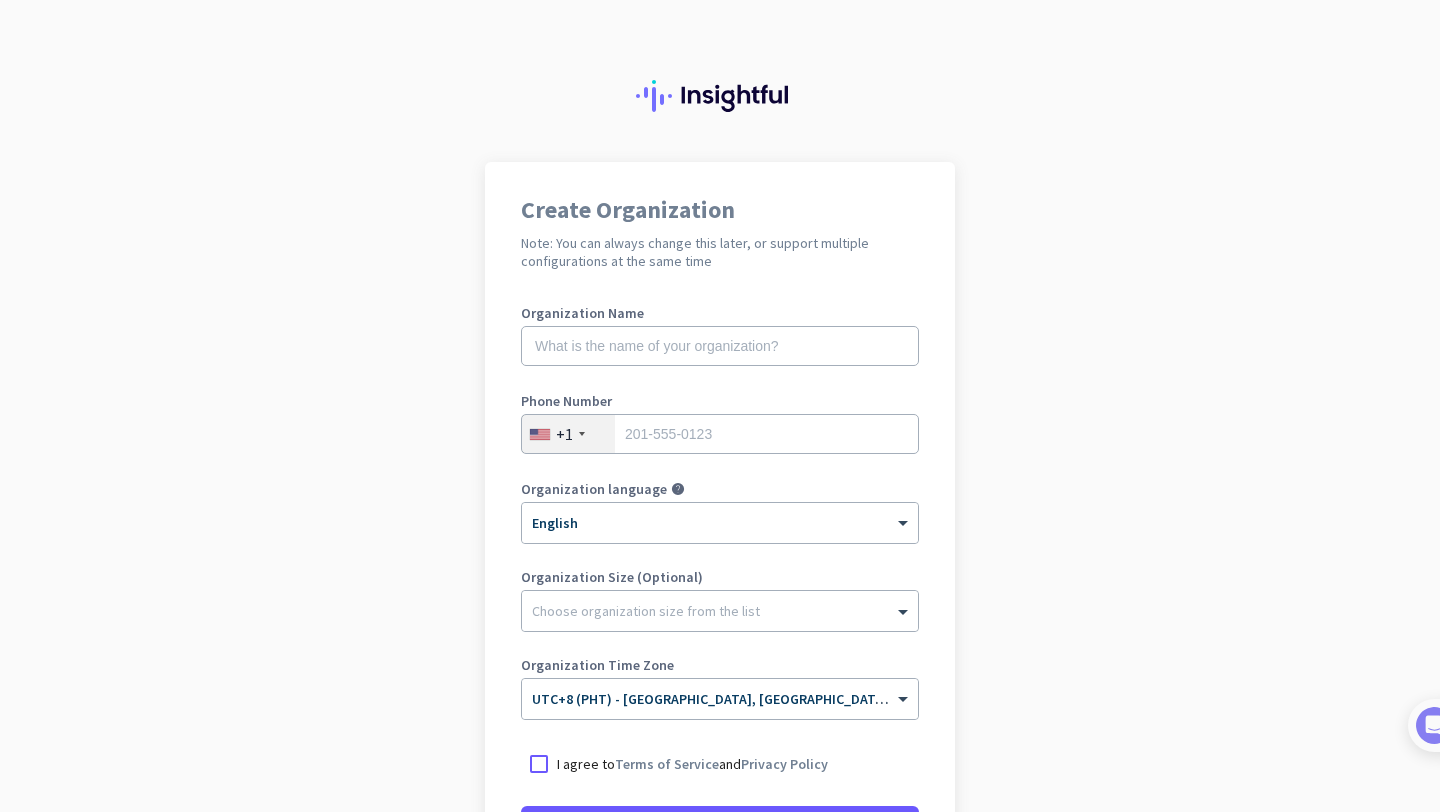 scroll, scrollTop: 0, scrollLeft: 0, axis: both 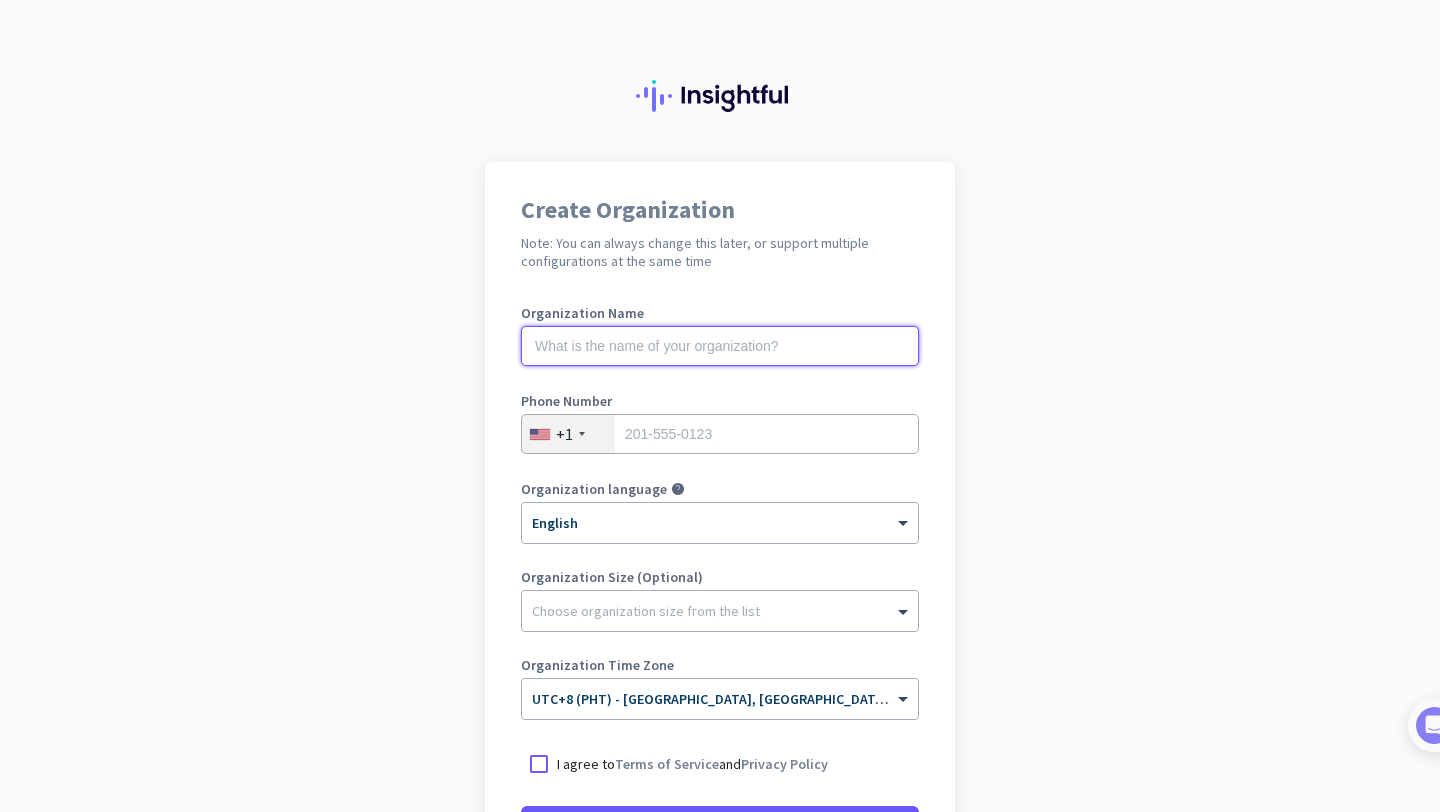 click 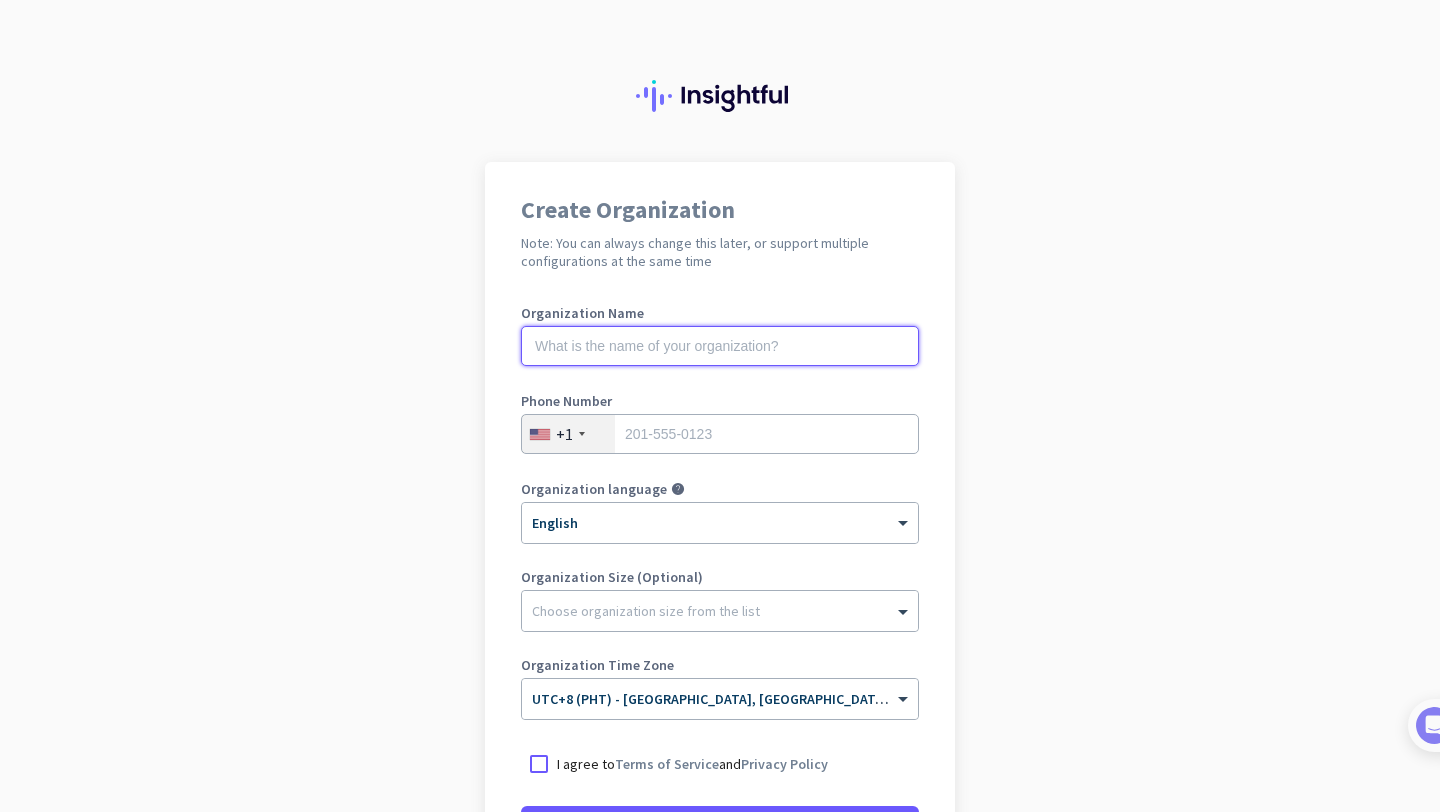 click 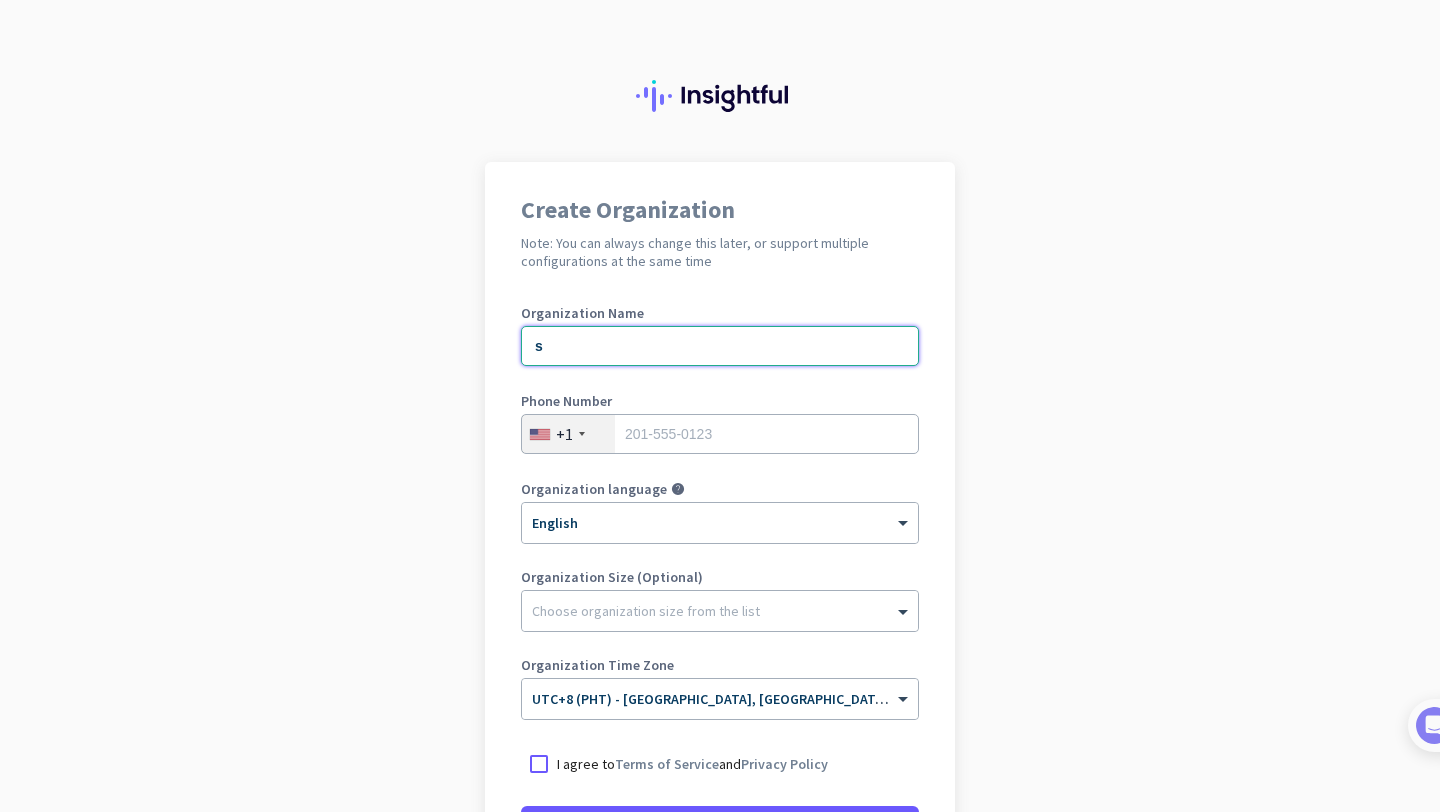type on "s" 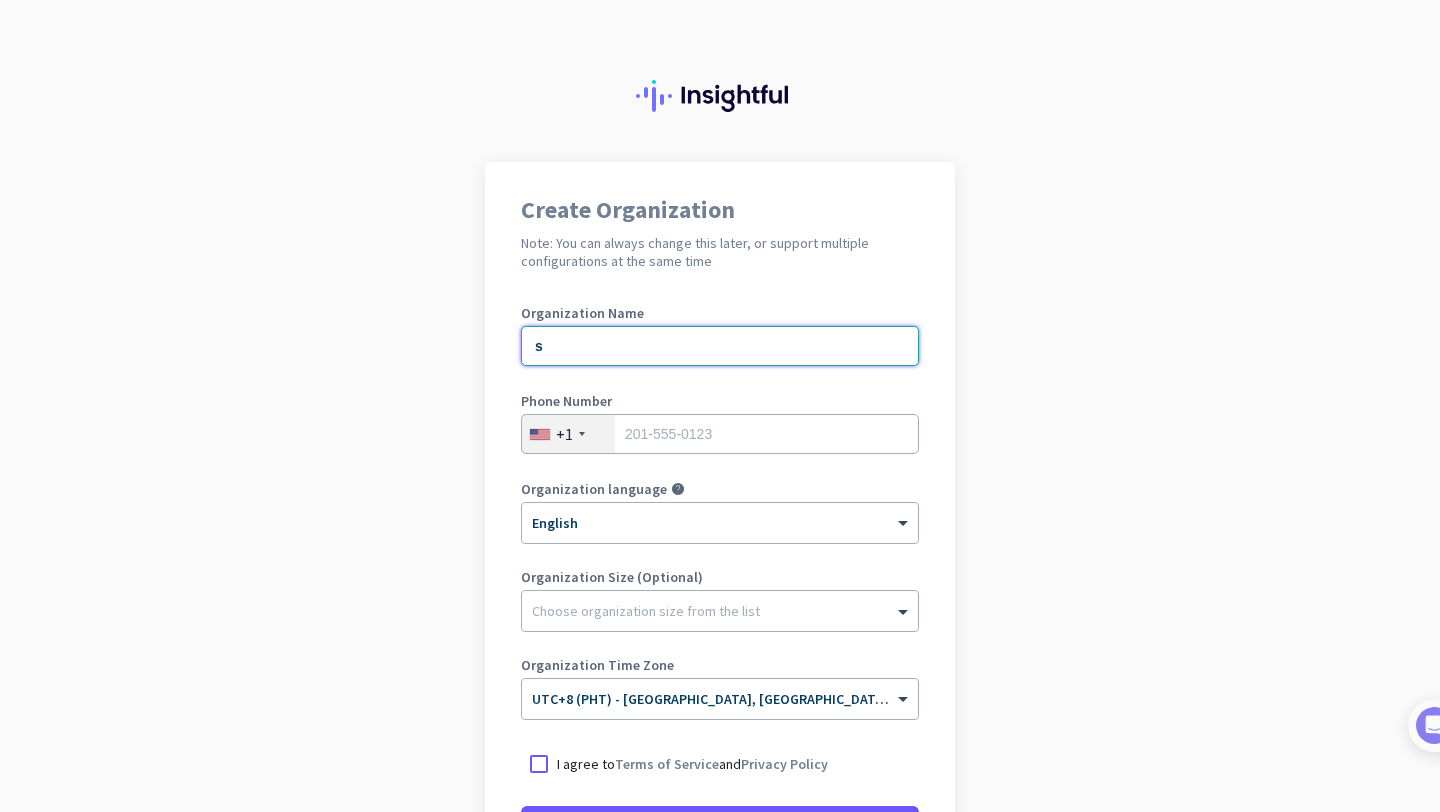click on "s" 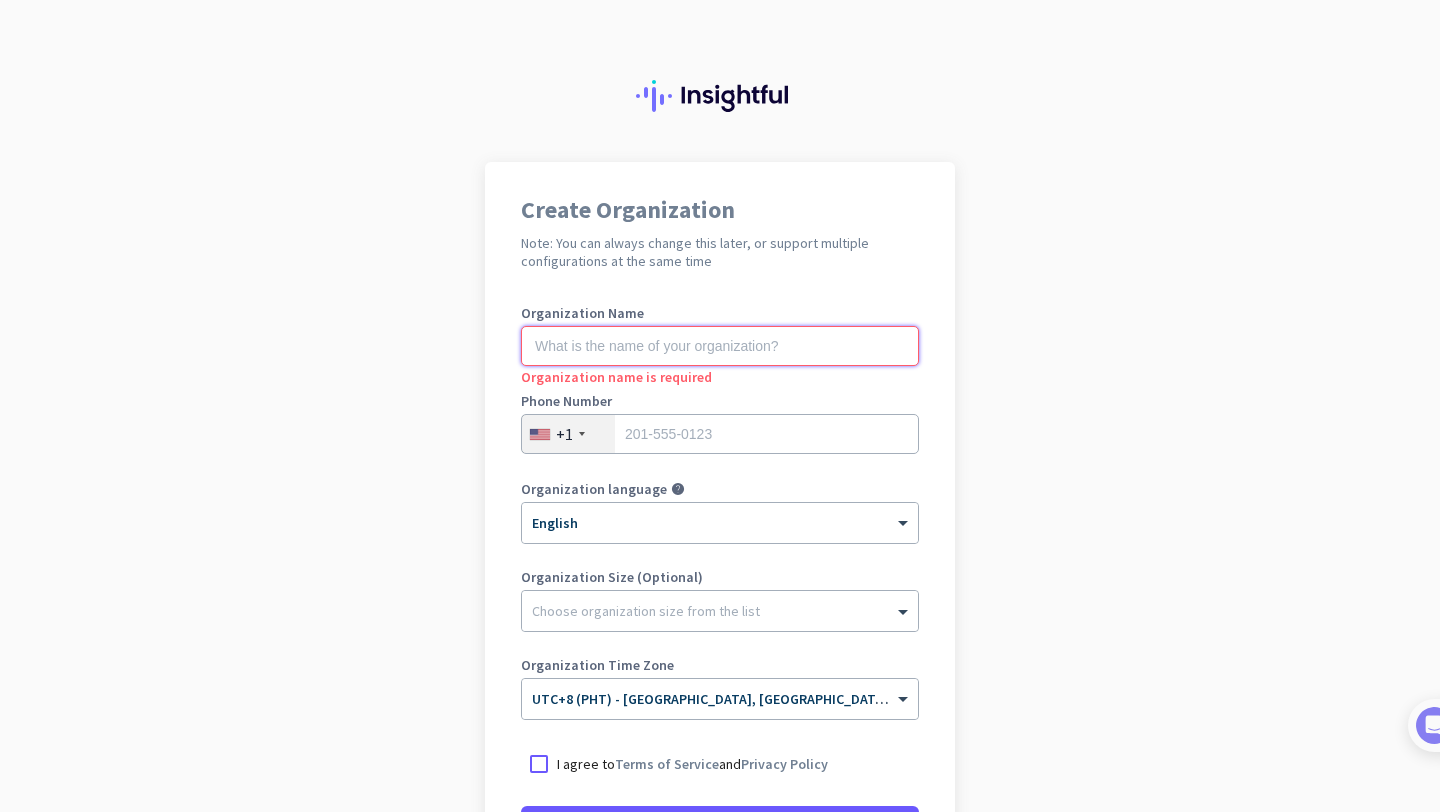 click 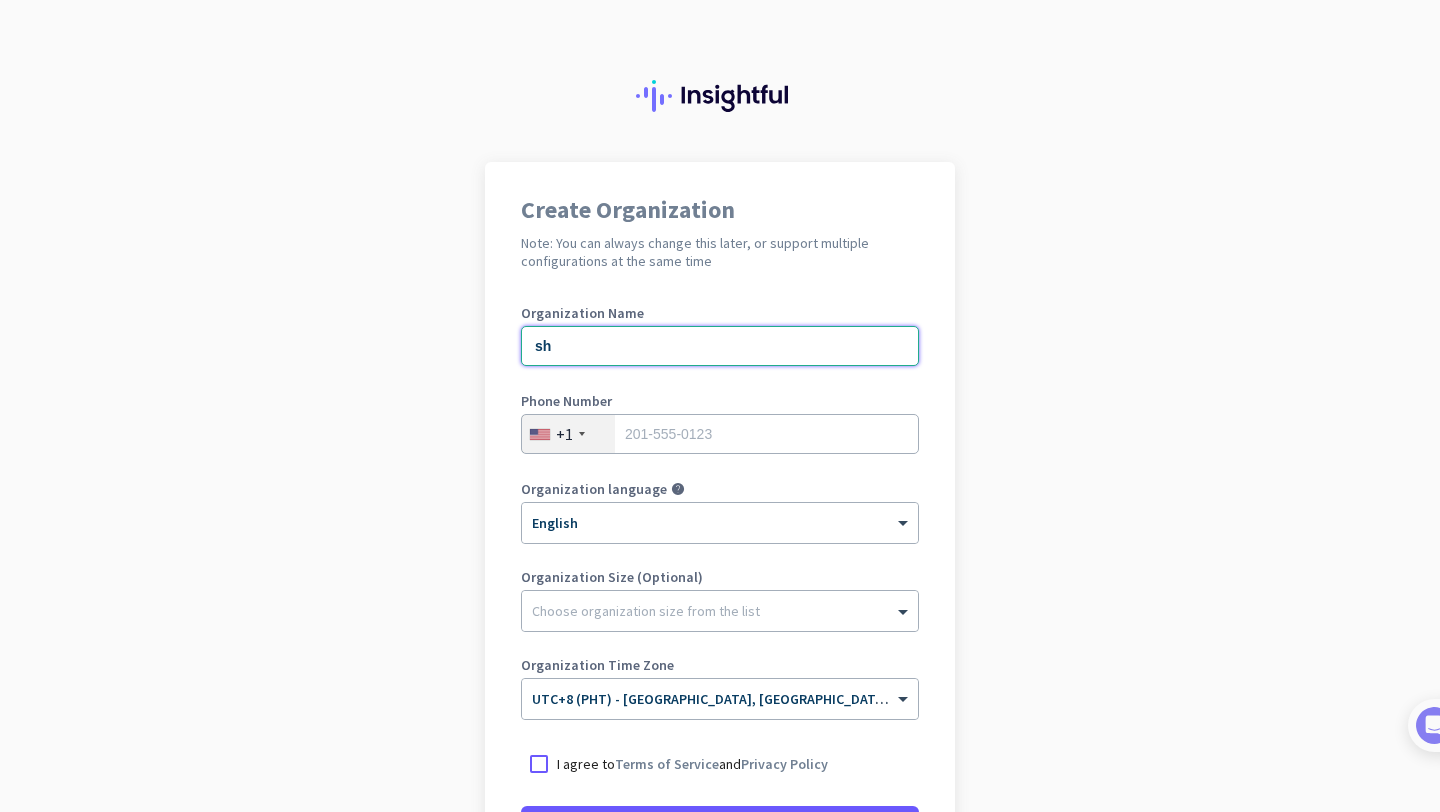 type on "s" 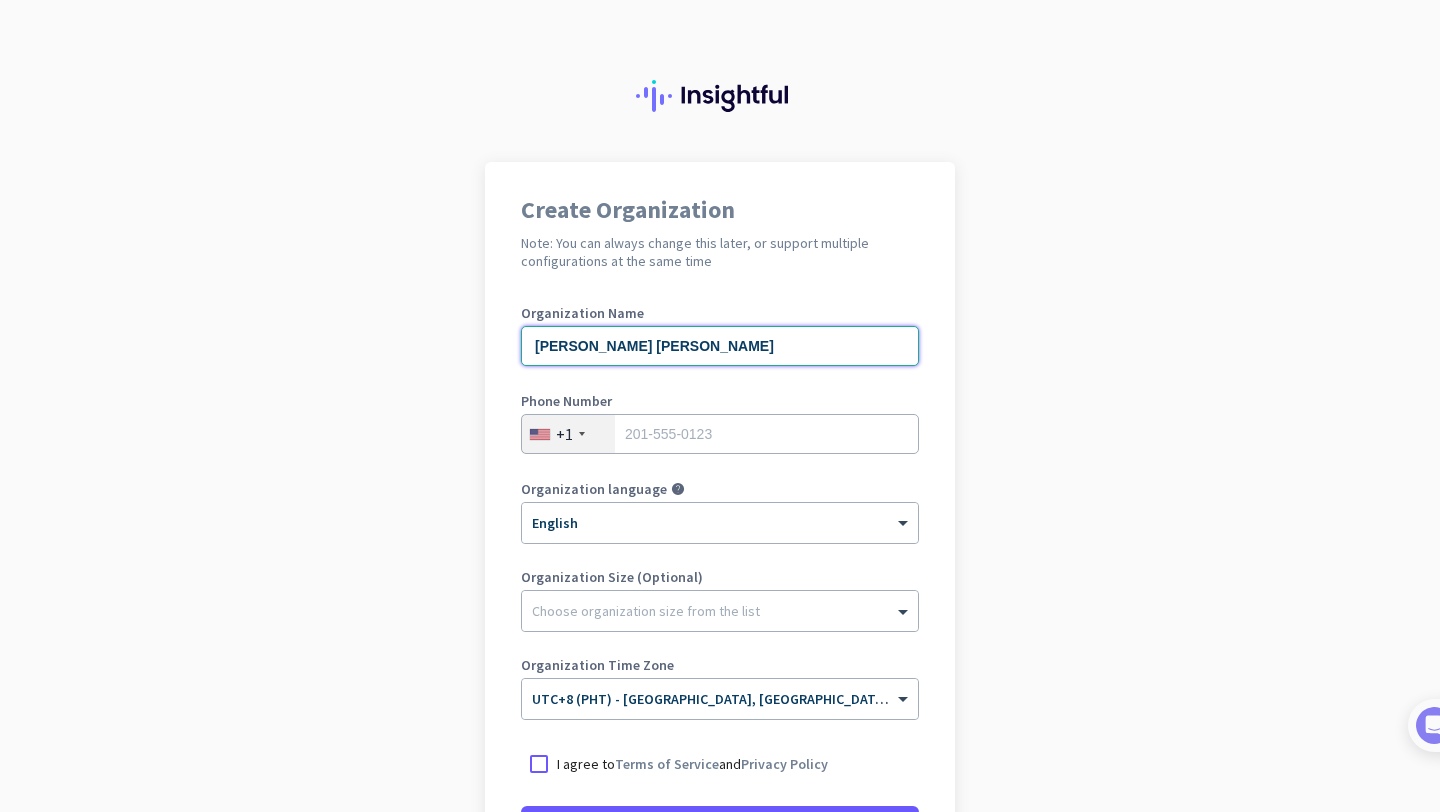 type on "[PERSON_NAME] [PERSON_NAME]" 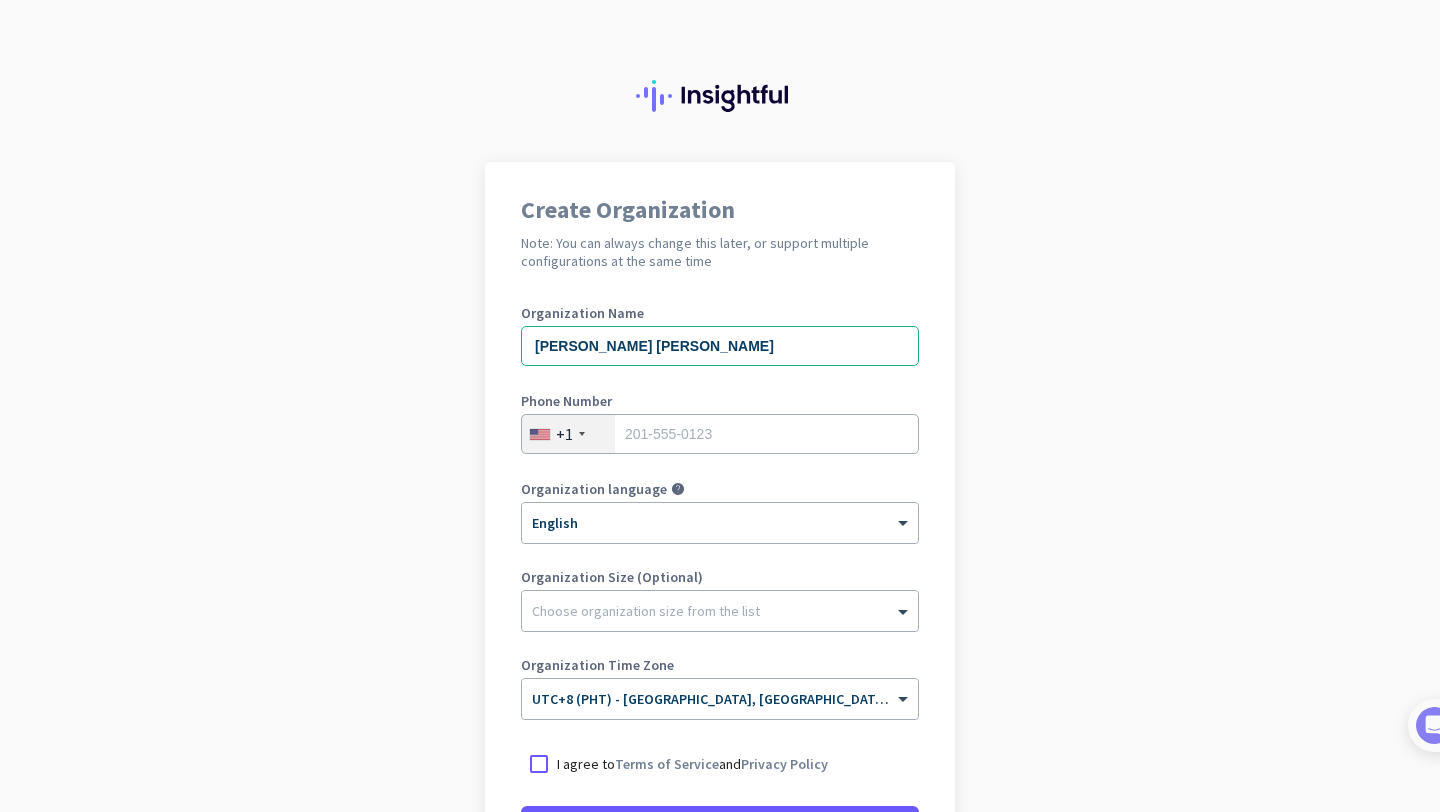 click on "+1" 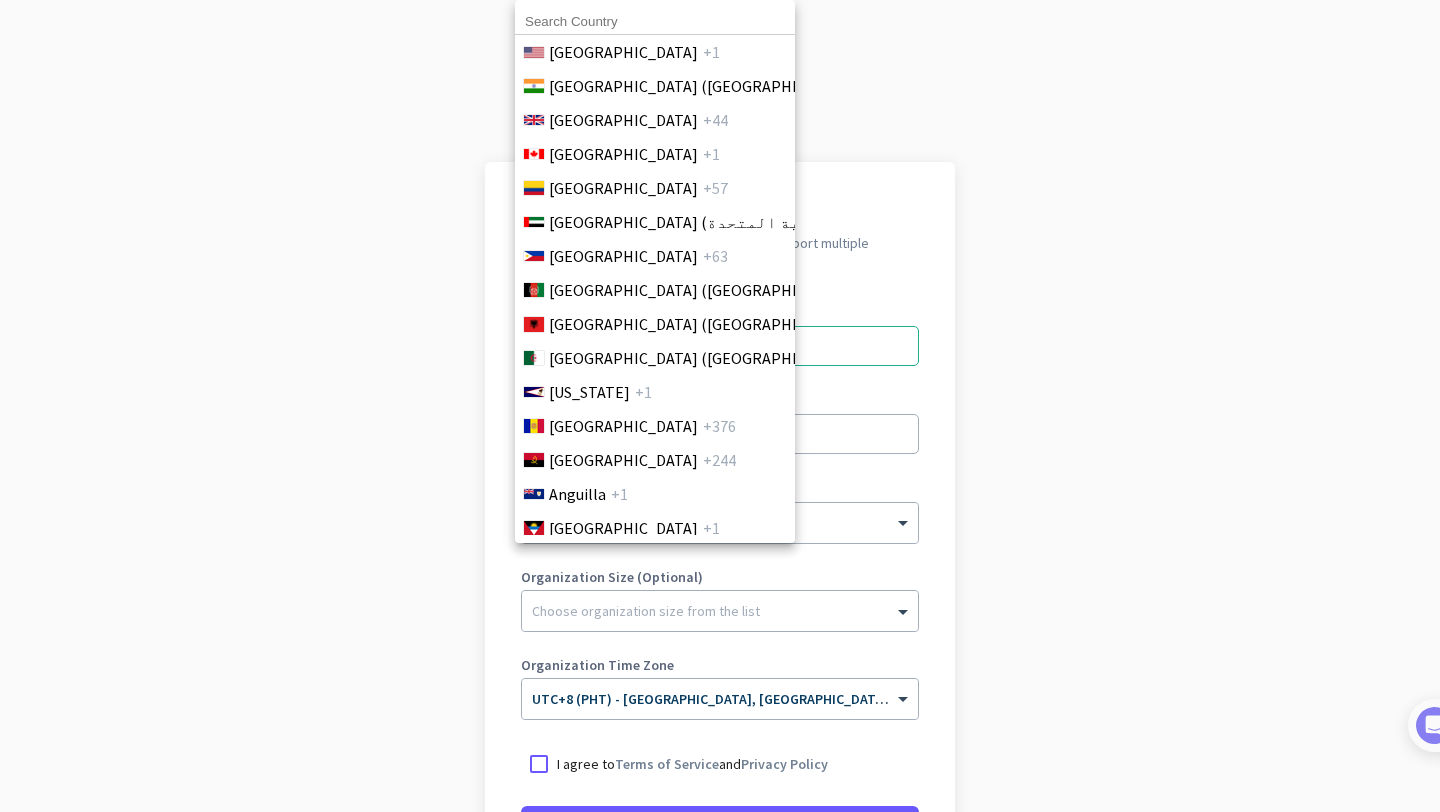 click at bounding box center (655, 22) 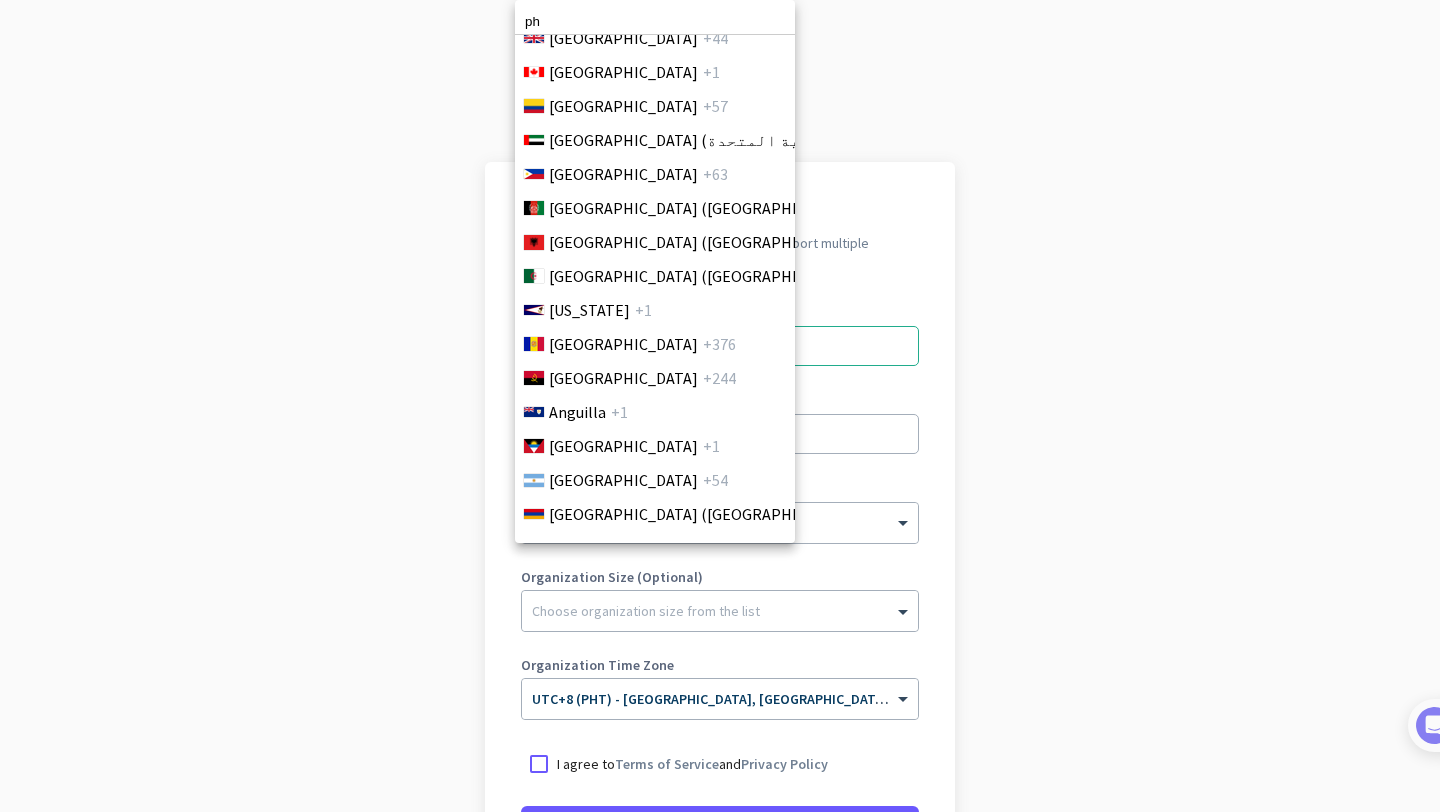 scroll, scrollTop: 0, scrollLeft: 0, axis: both 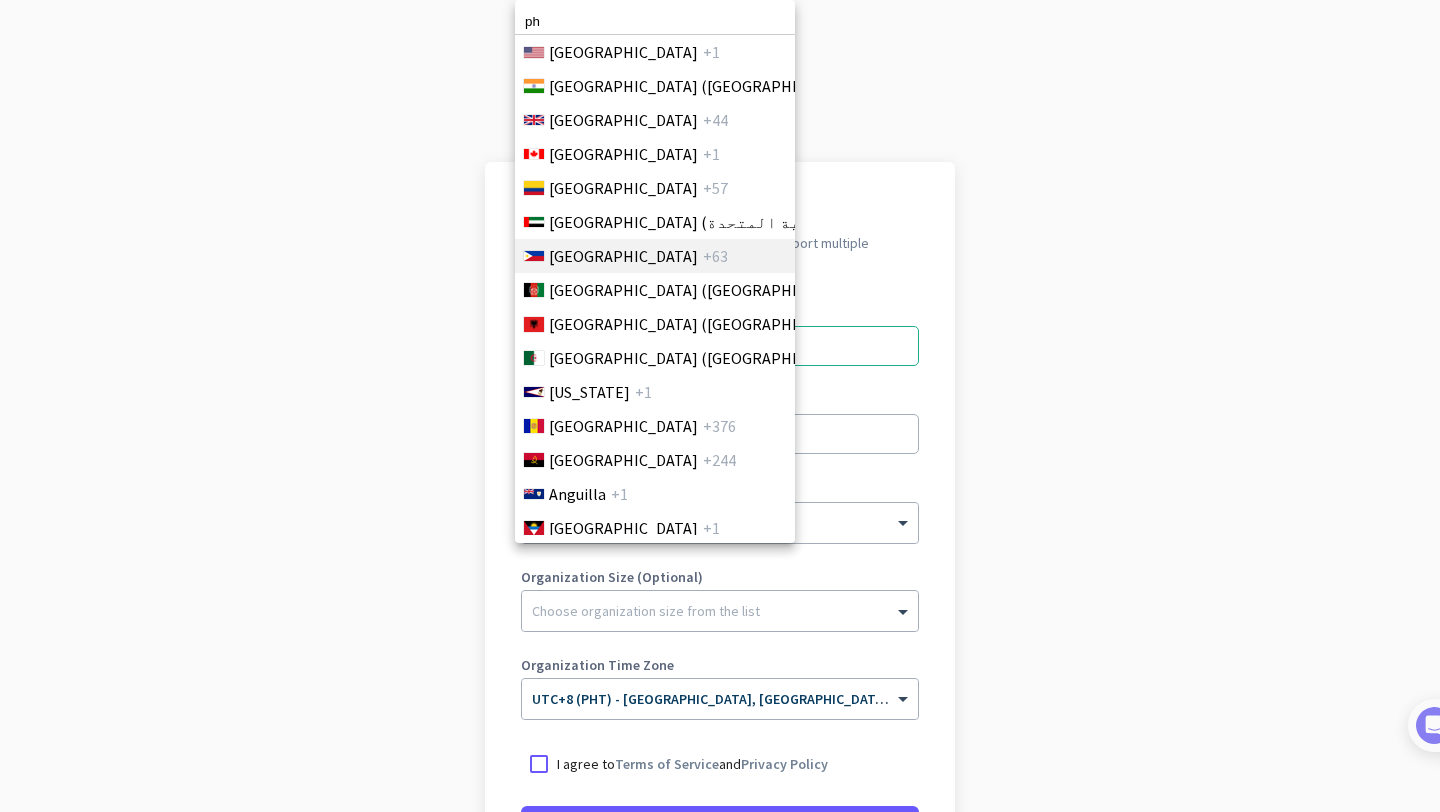 type on "ph" 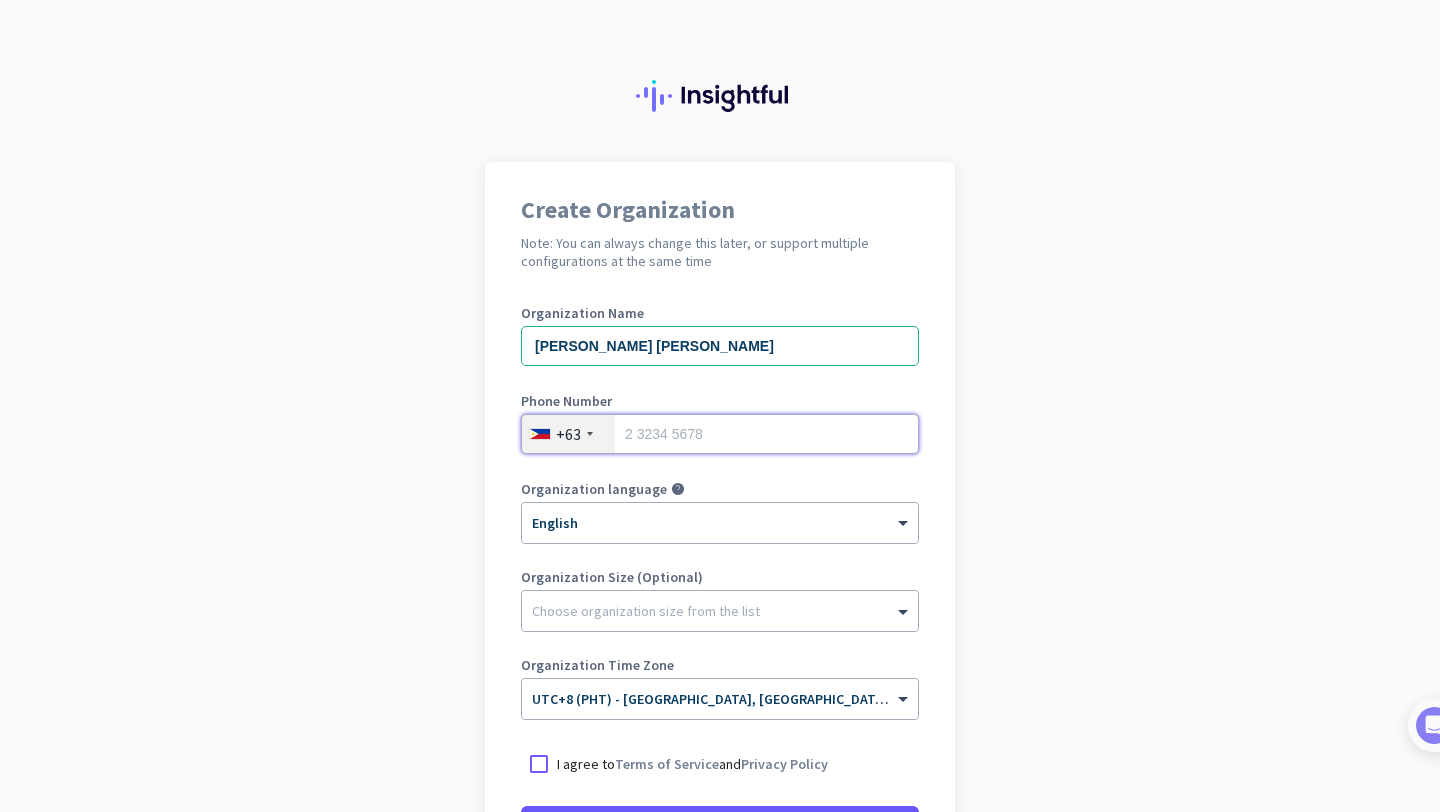 type on "0" 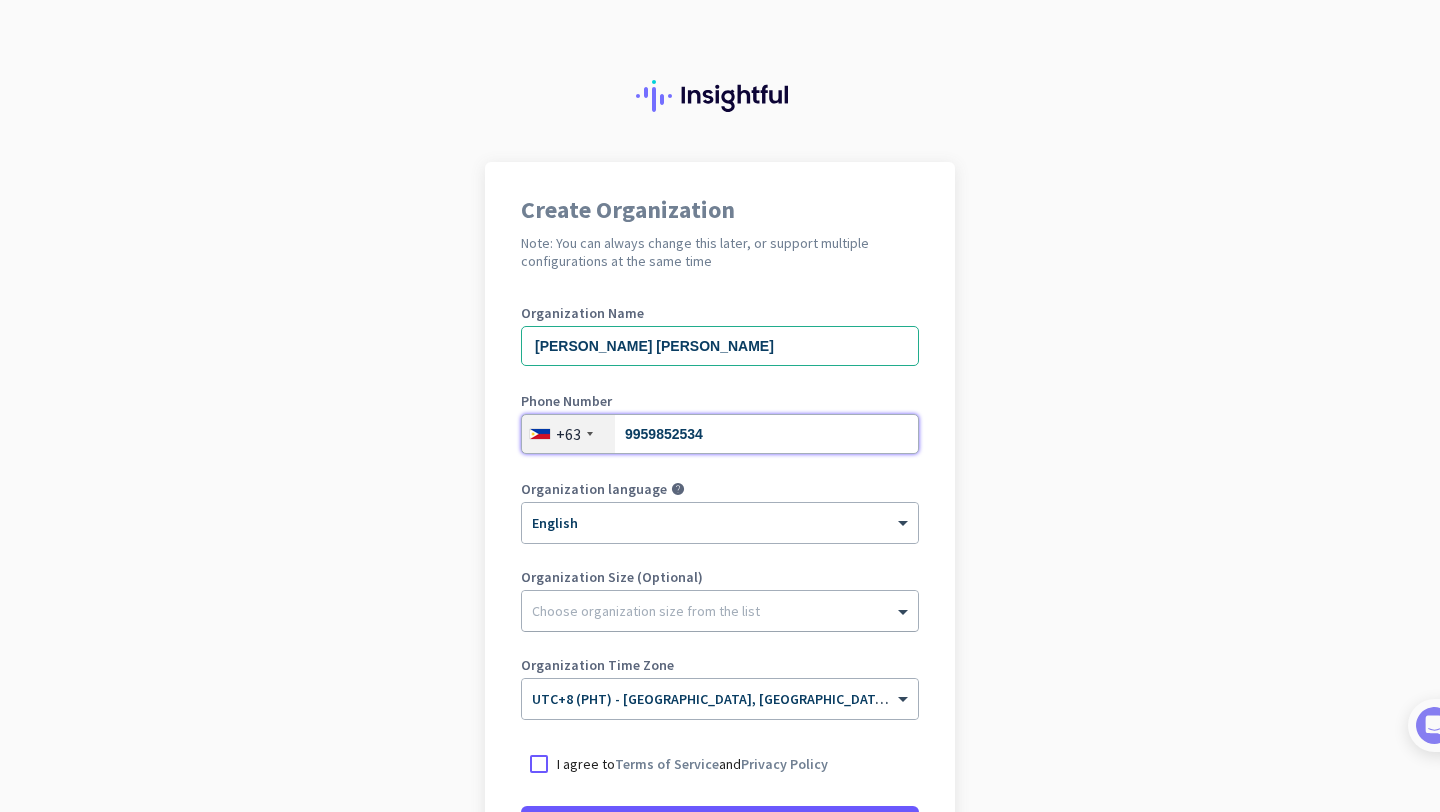 type on "9959852534" 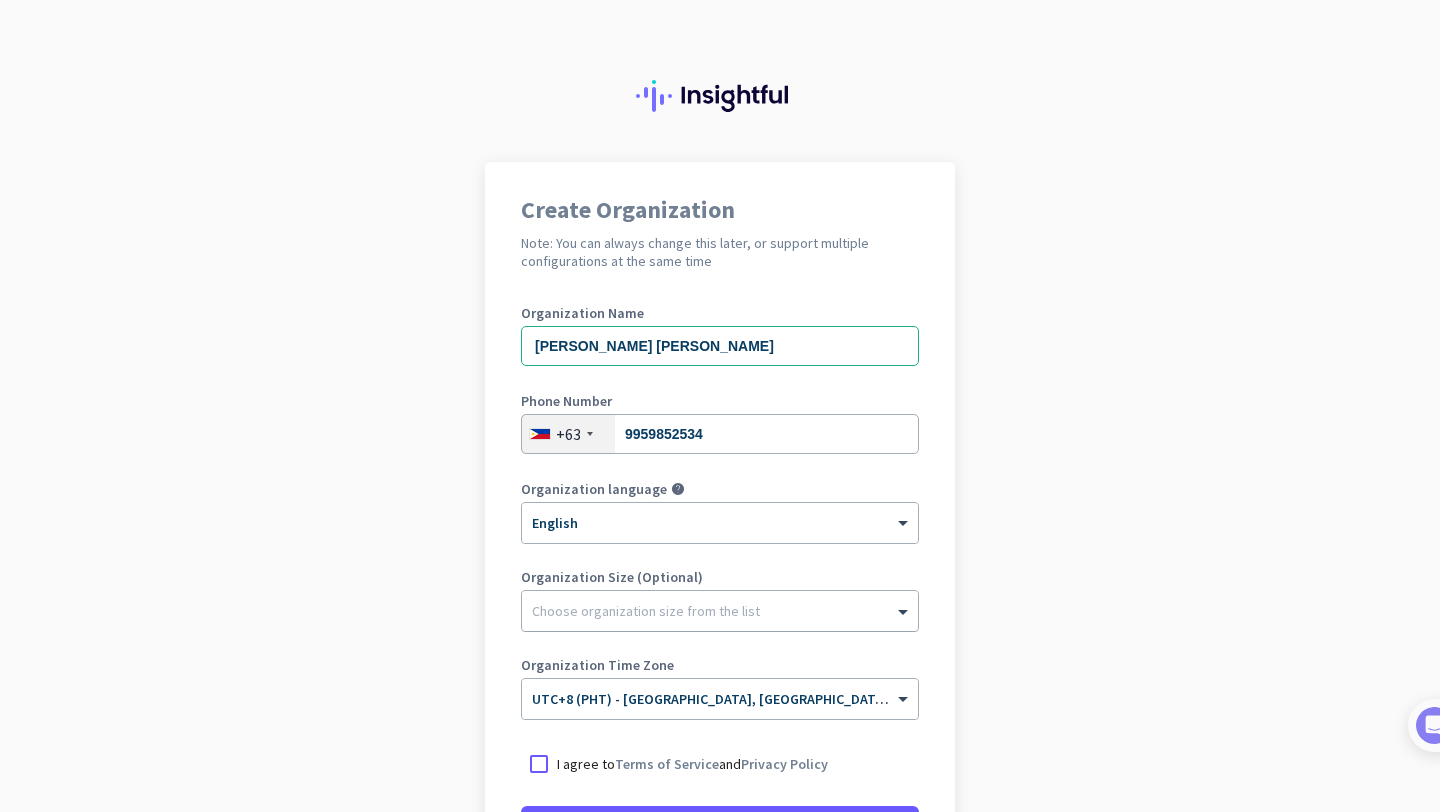 click on "Choose organization size from the list" 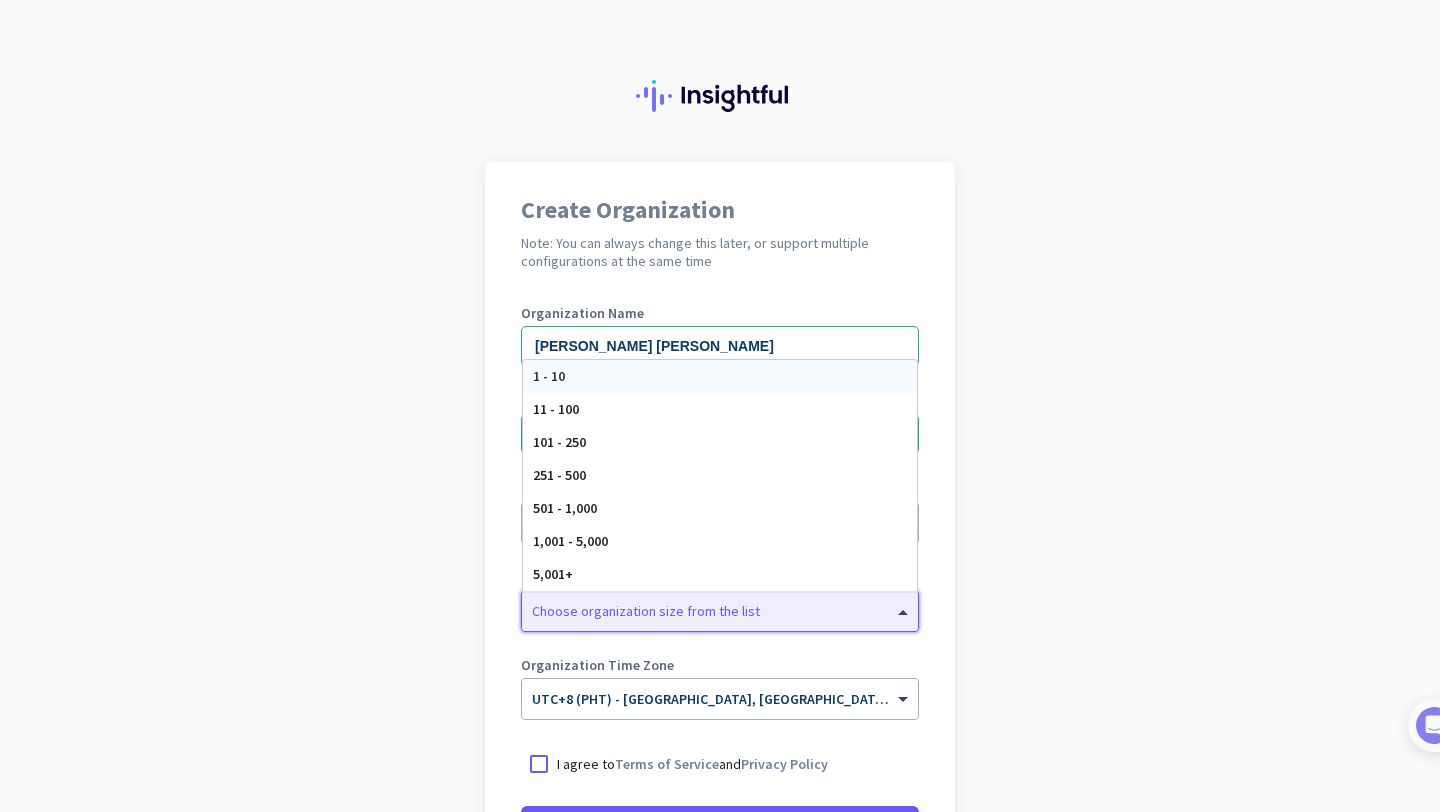 click on "1 - 10" at bounding box center (720, 376) 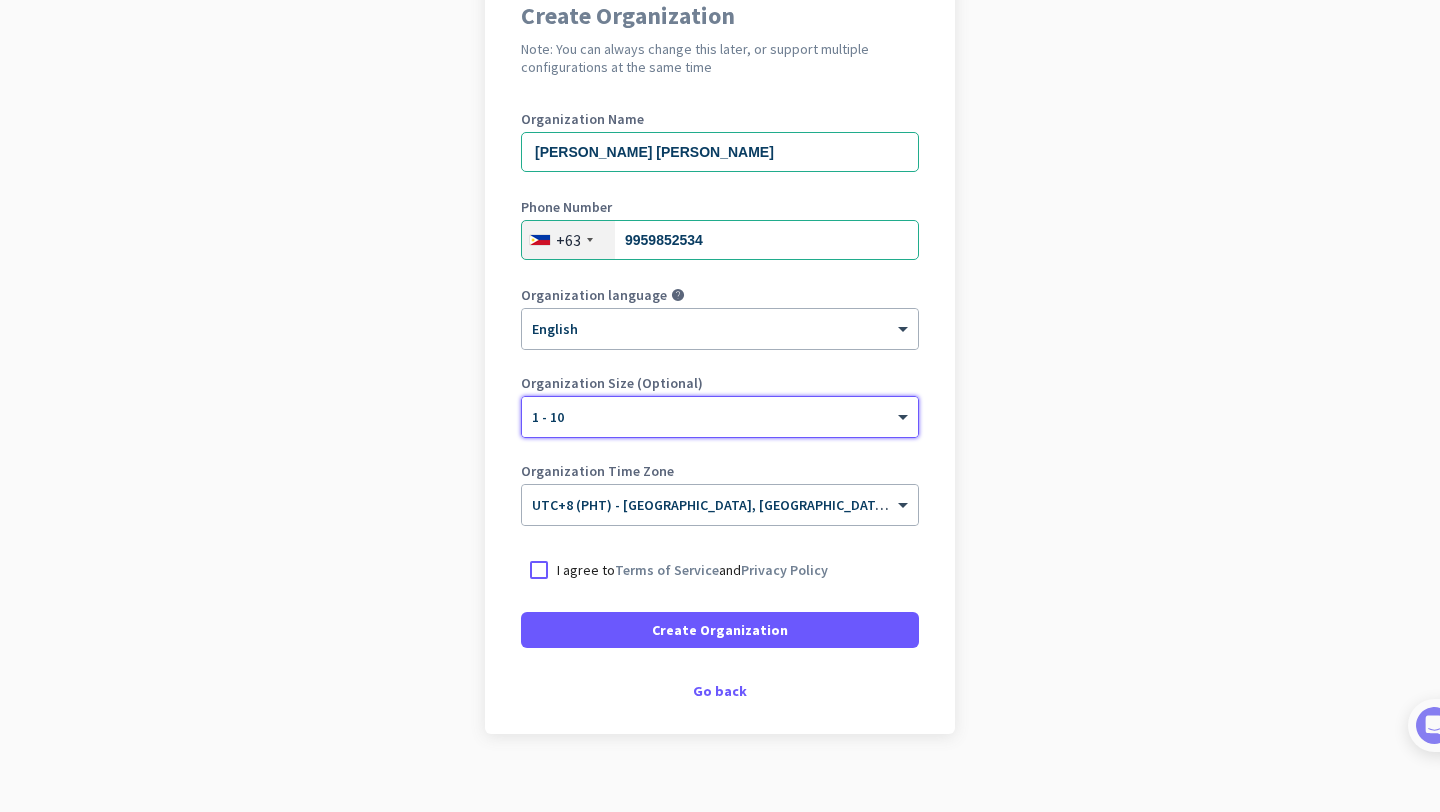 scroll, scrollTop: 195, scrollLeft: 0, axis: vertical 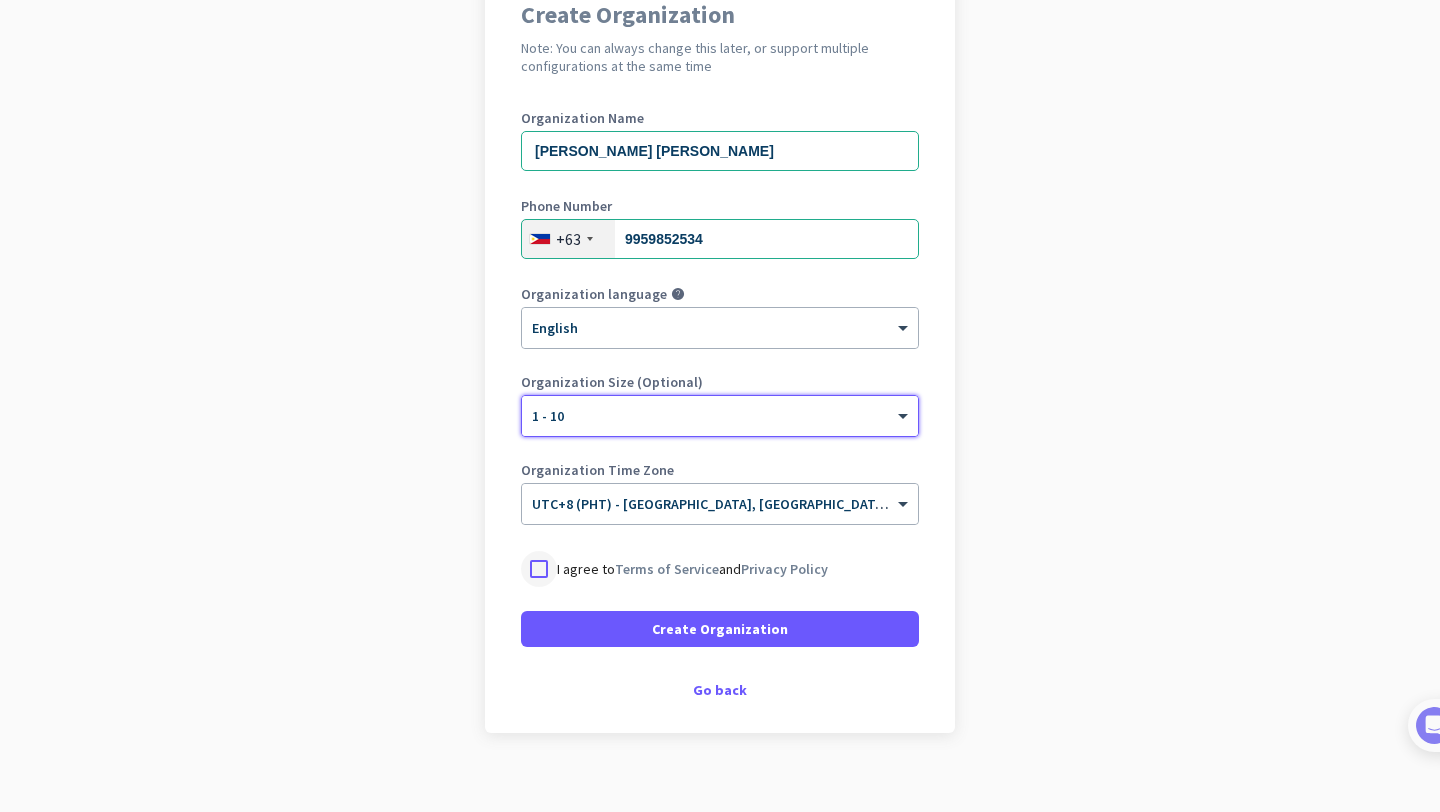click at bounding box center (539, 569) 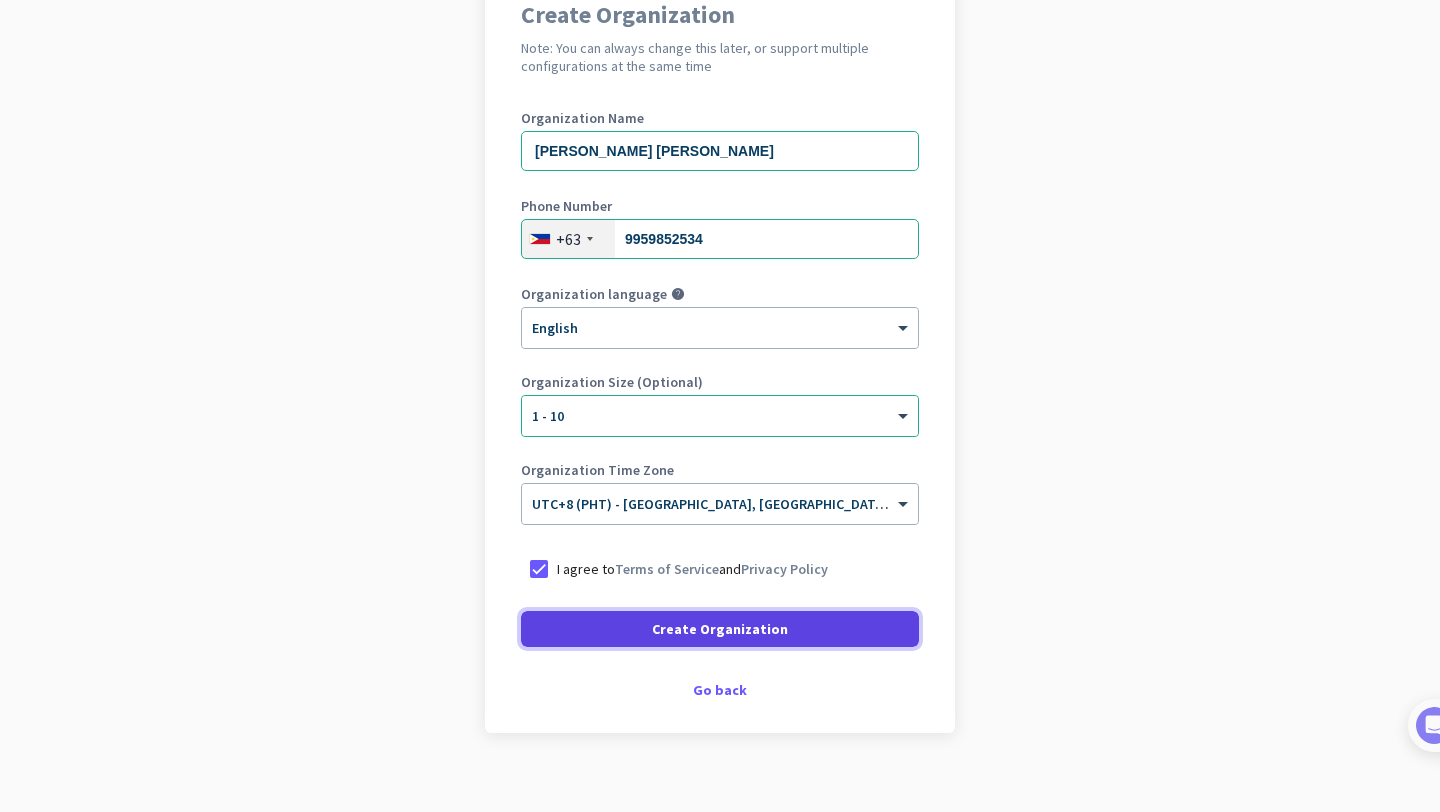 click 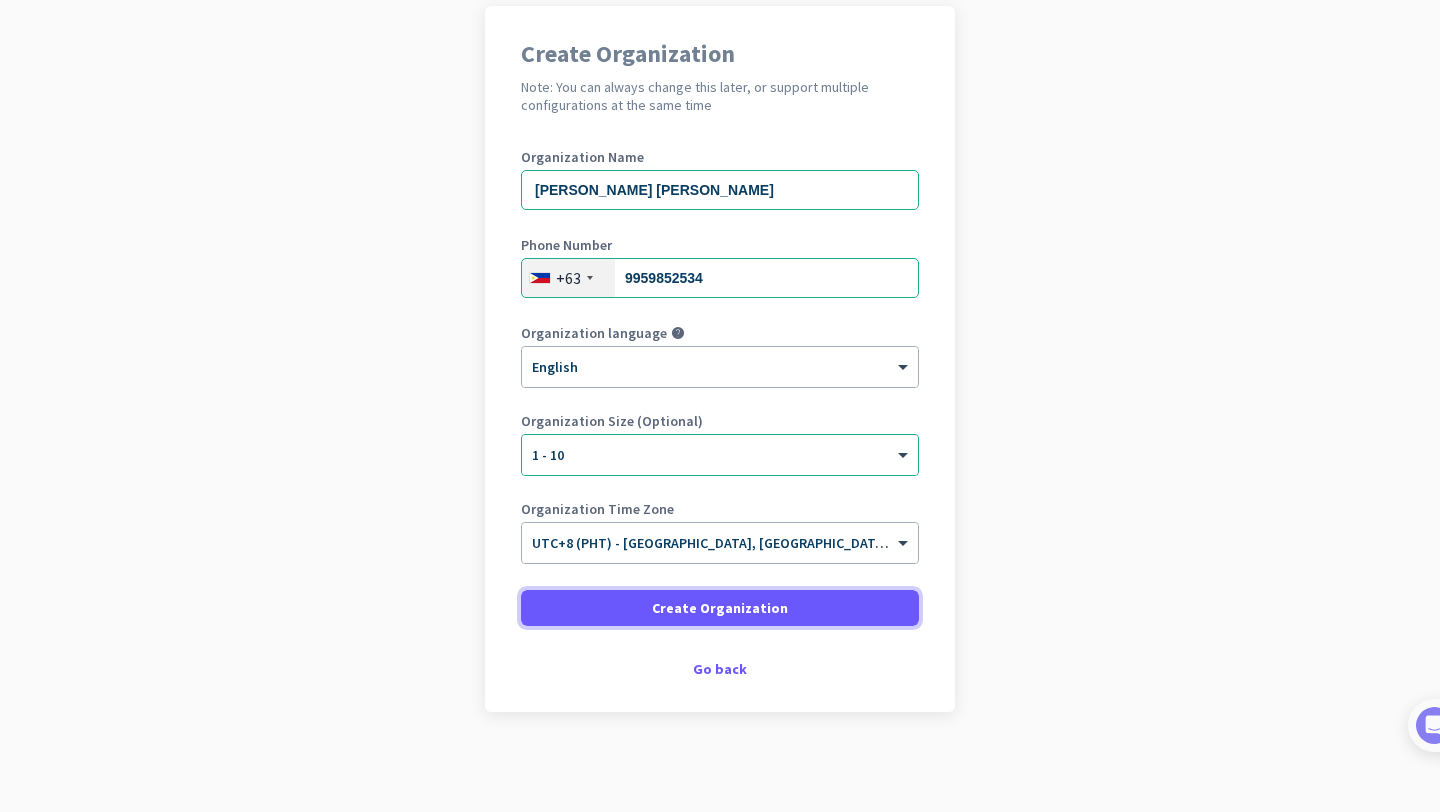 scroll, scrollTop: 156, scrollLeft: 0, axis: vertical 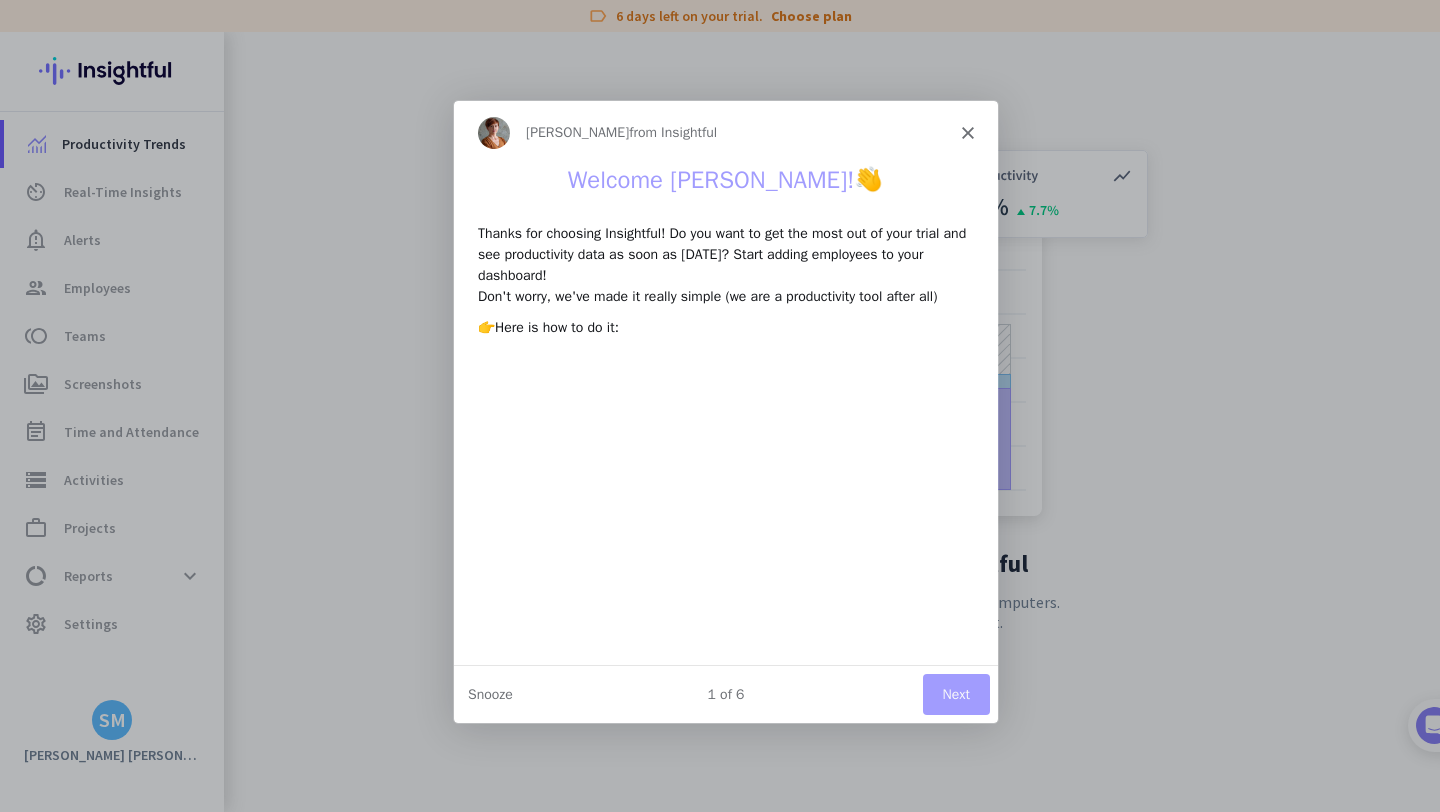 click 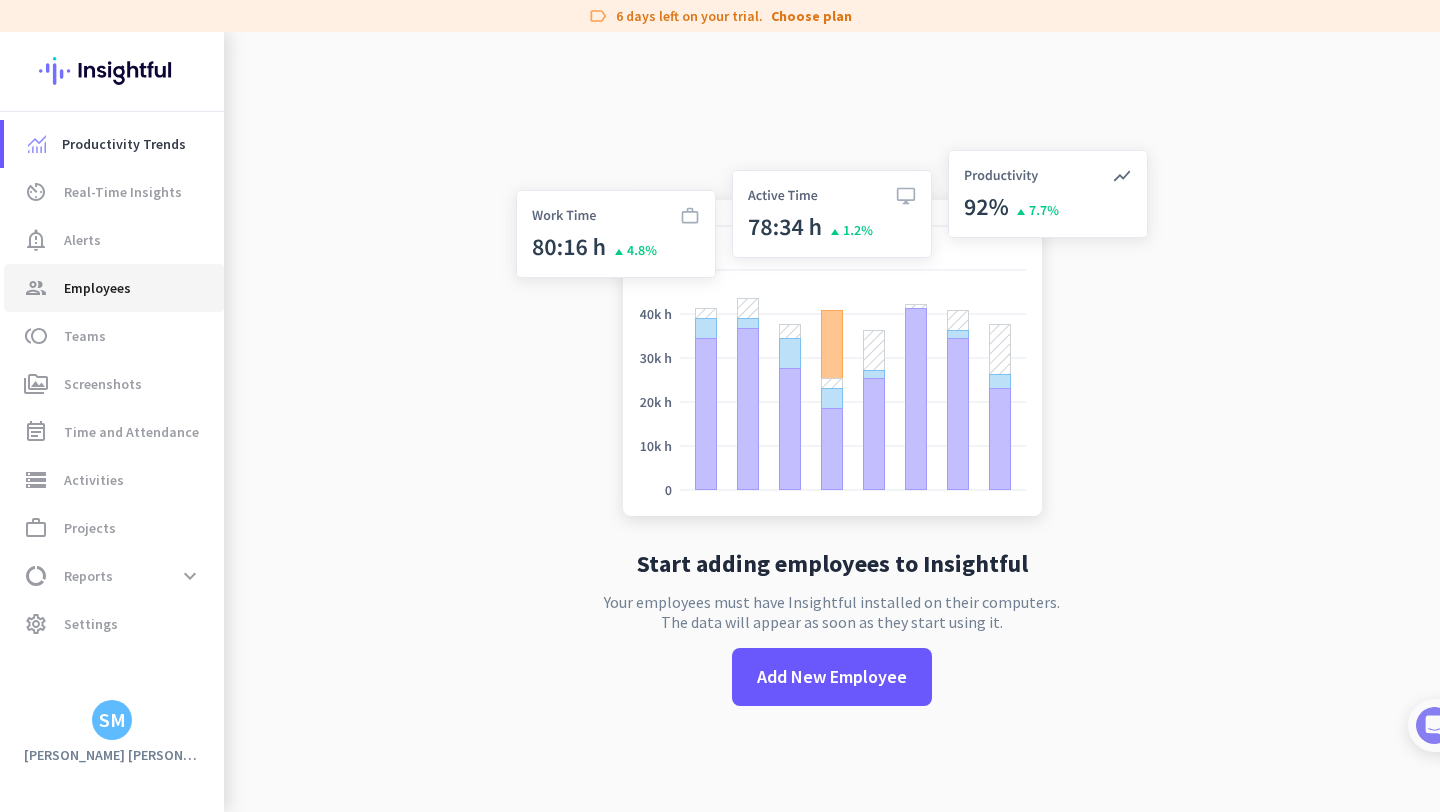 click on "Employees" 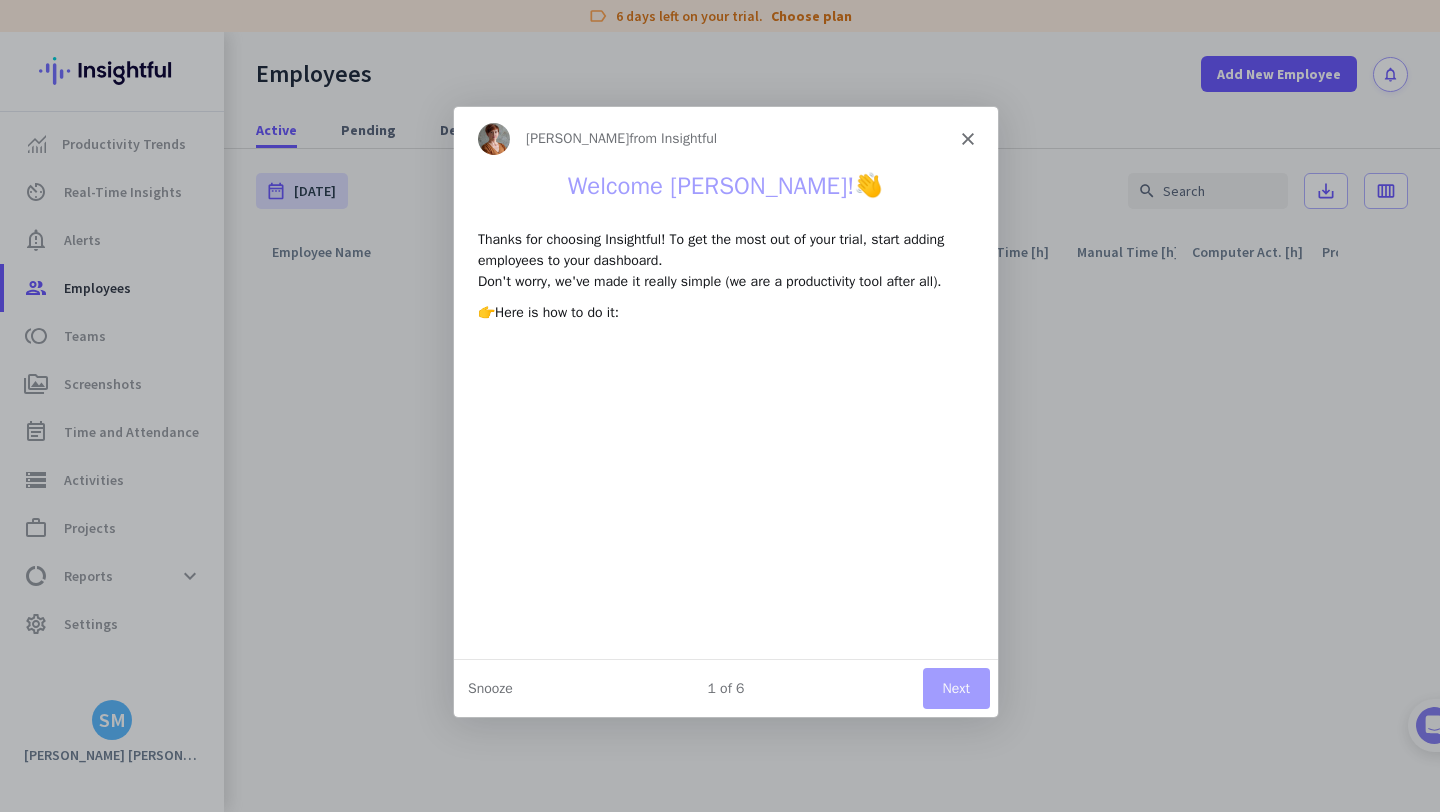 scroll, scrollTop: 0, scrollLeft: 0, axis: both 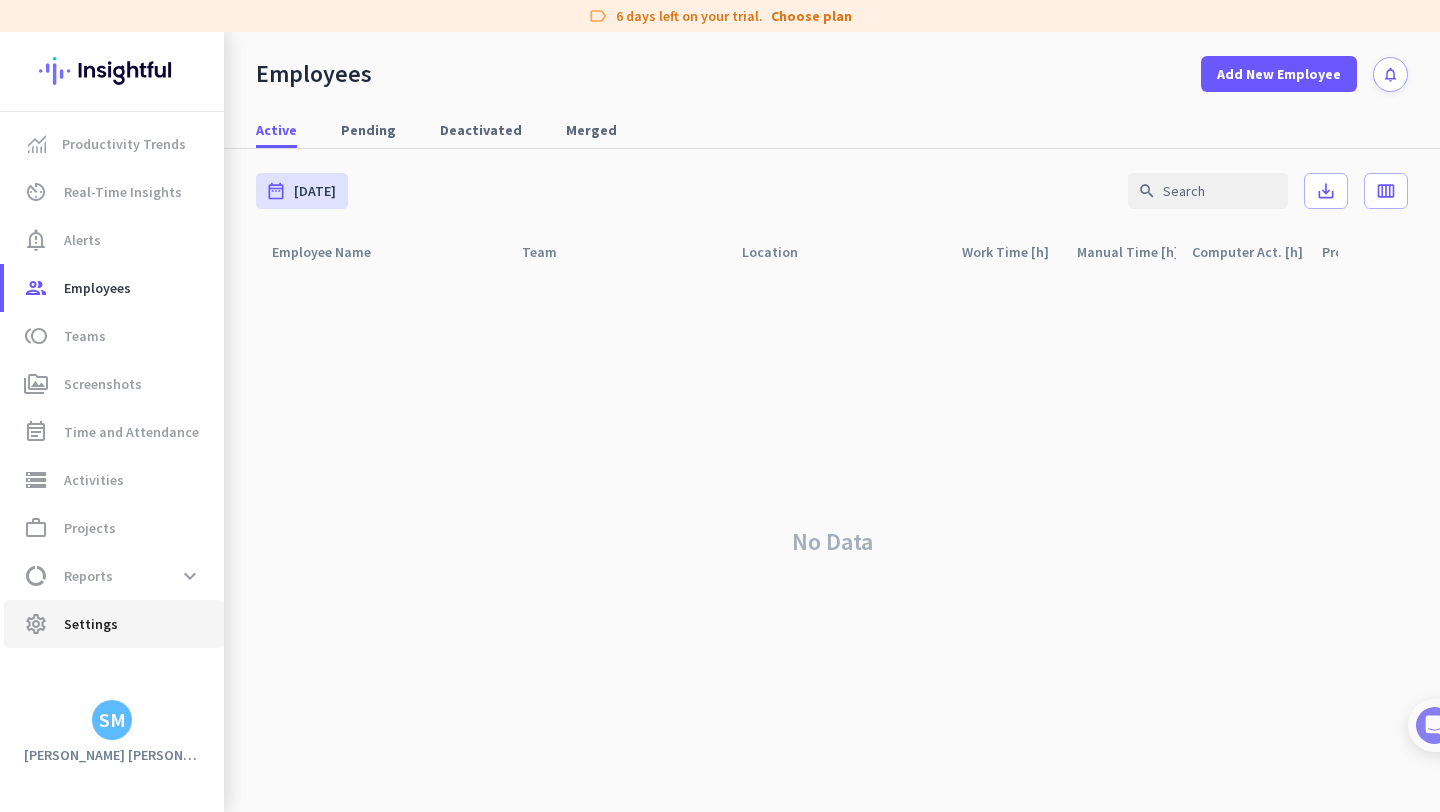 click on "Settings" 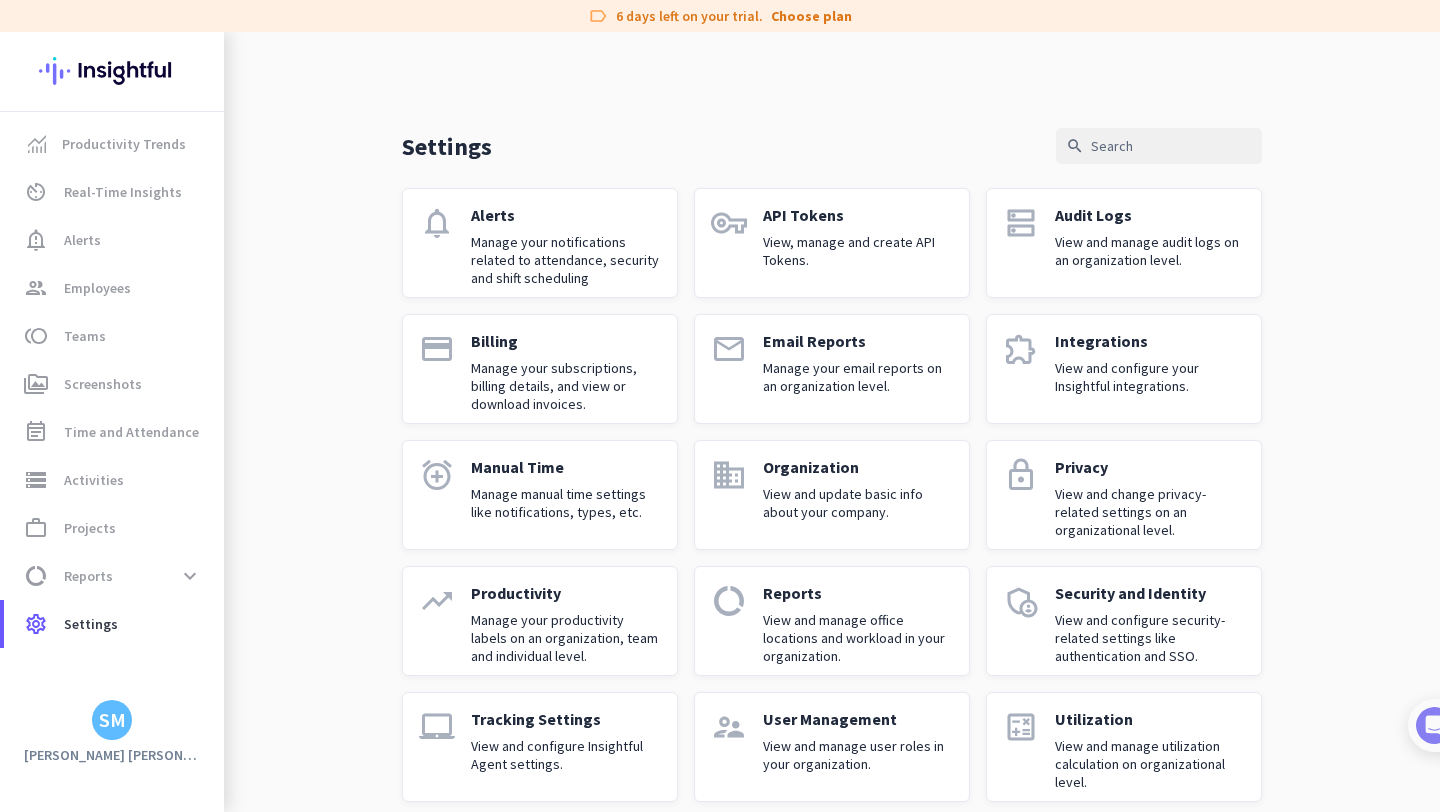 click on "Settings search notifications Alerts Manage your notifications related to attendance, security and shift scheduling vpn_key API Tokens View, manage and create API Tokens. dns Audit Logs View and manage audit logs on an organization level. payment Billing Manage your subscriptions, billing details, and view or download invoices. email Email Reports Manage your email reports on an organization level. extension Integrations View and configure your Insightful integrations. alarm_add Manual Time Manage manual time settings like notifications, types, etc. domain Organization View and update basic info about your company. lock Privacy View and change privacy-related settings on an organizational level. trending_up Productivity Manage your productivity labels on an organization, team and individual level. data_usage Reports View and manage office locations and workload in your organization. admin_panel_settings Security and Identity View and configure security-related settings like authentication and SSO. laptop_mac" 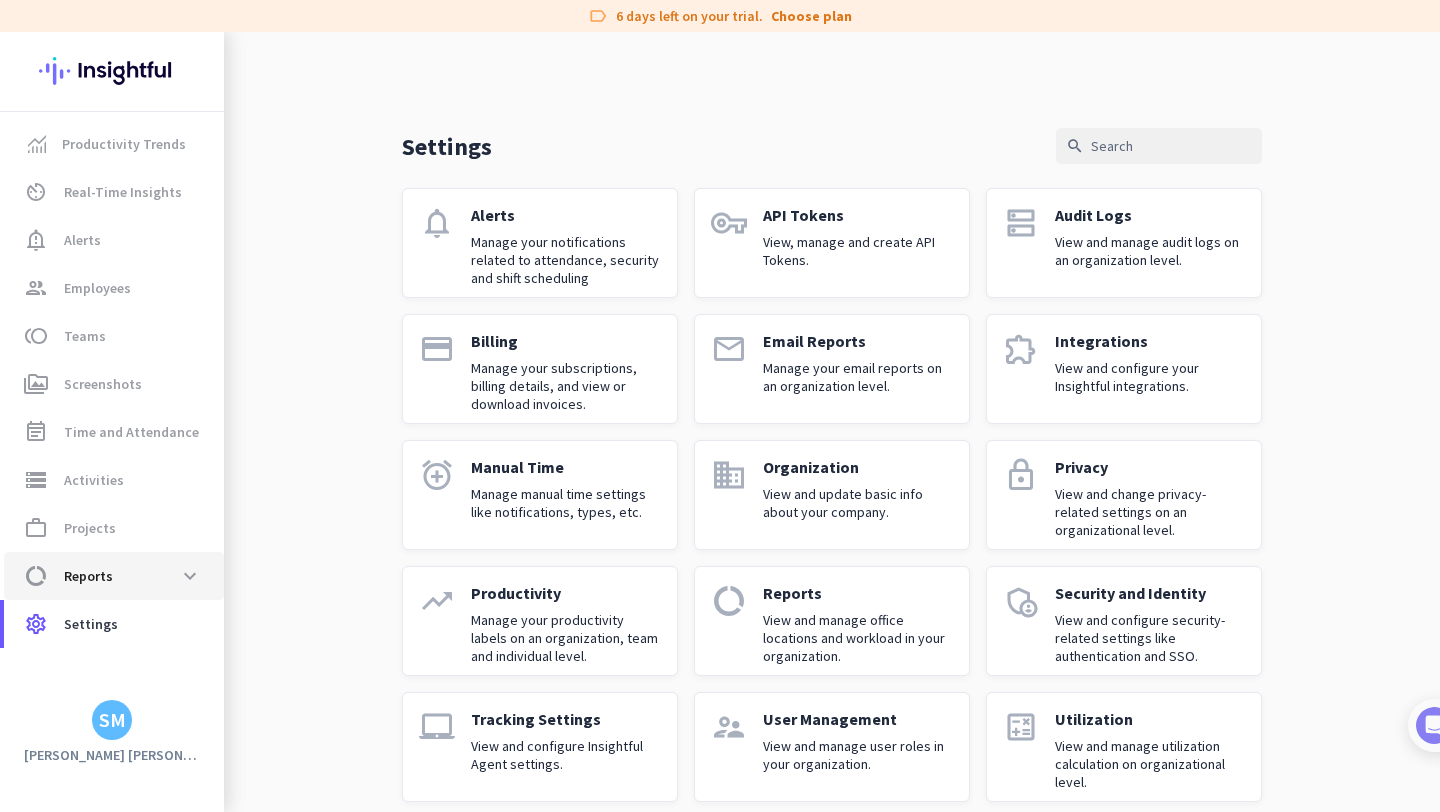 click on "data_usage  Reports  expand_more" 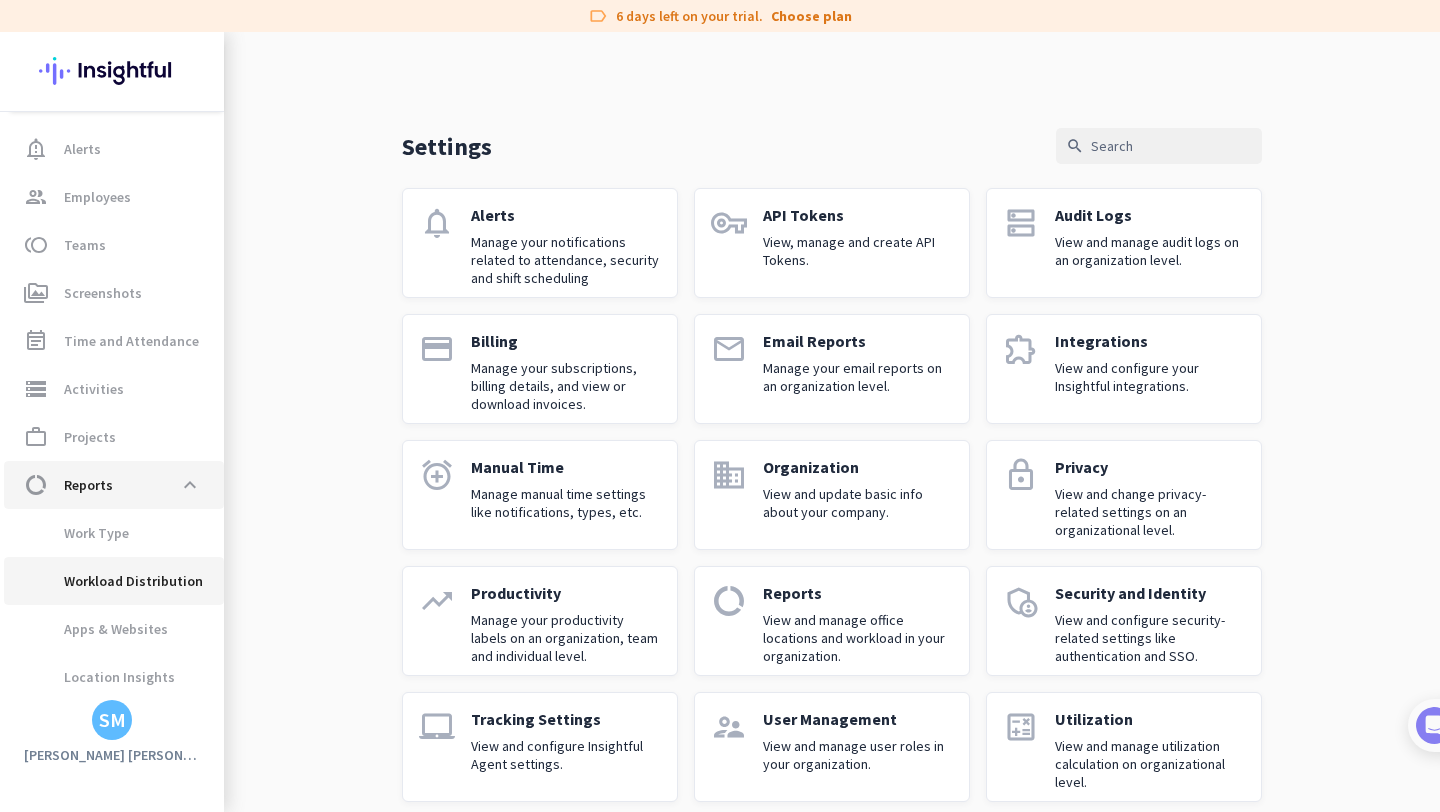 scroll, scrollTop: 92, scrollLeft: 0, axis: vertical 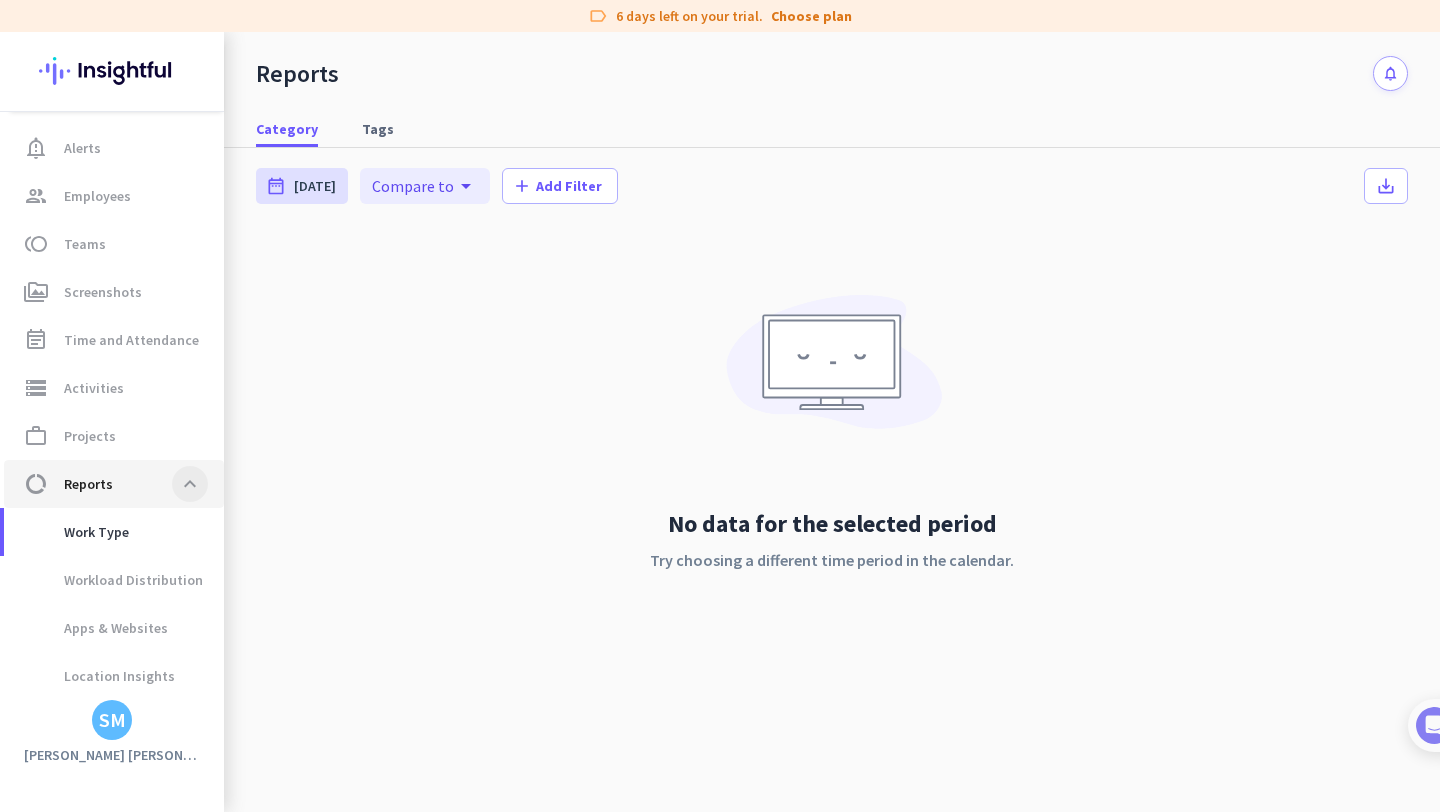 click 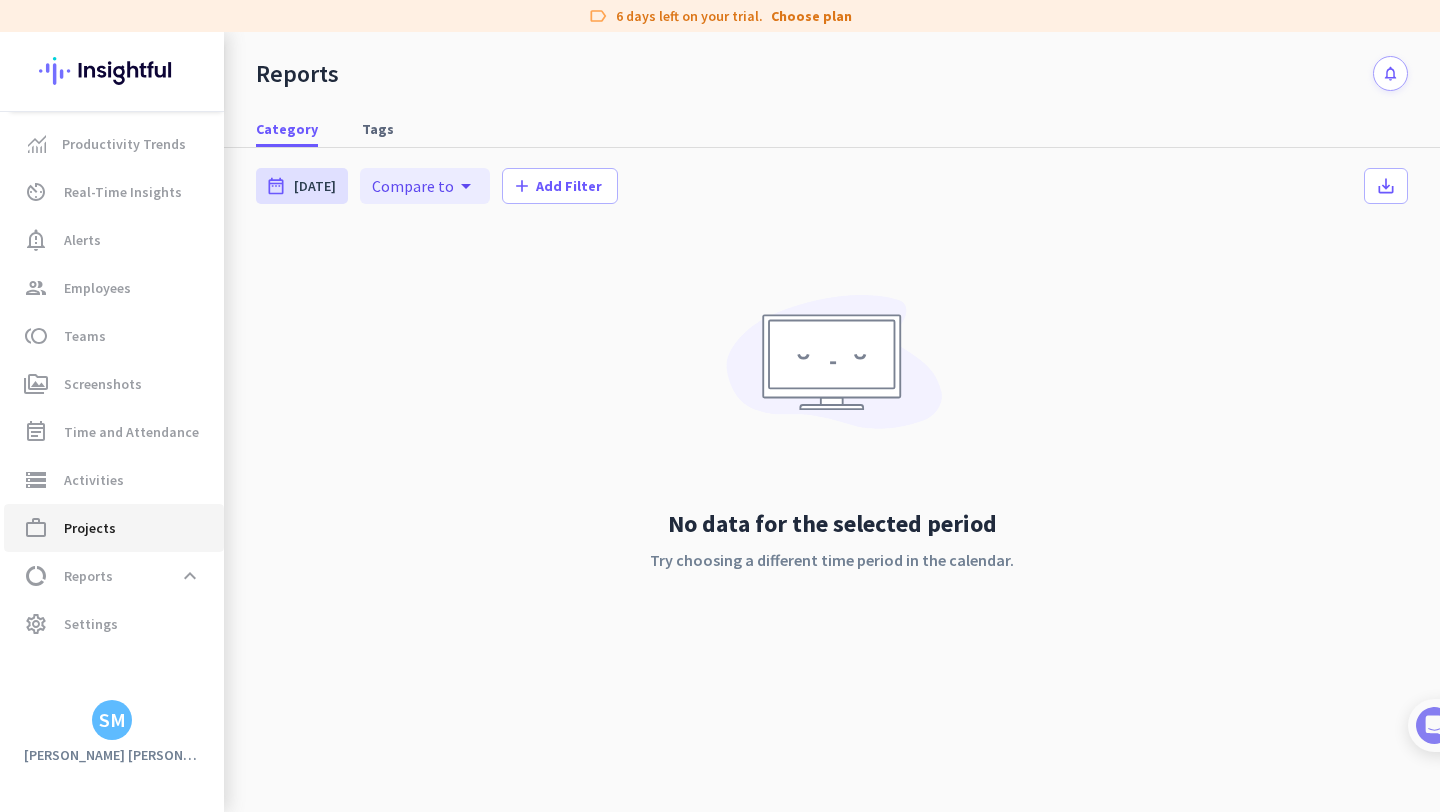 scroll, scrollTop: 0, scrollLeft: 0, axis: both 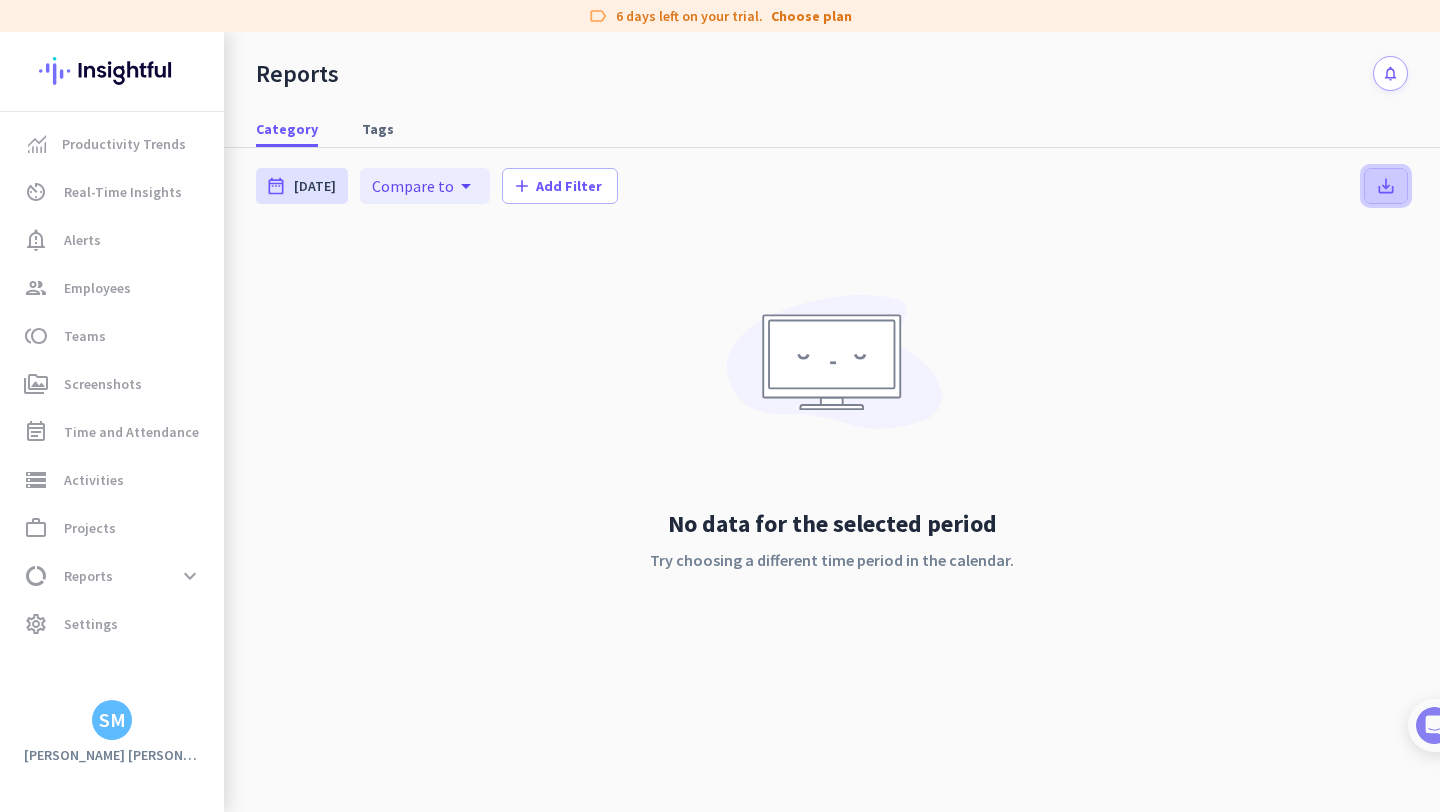 click on "save_alt" 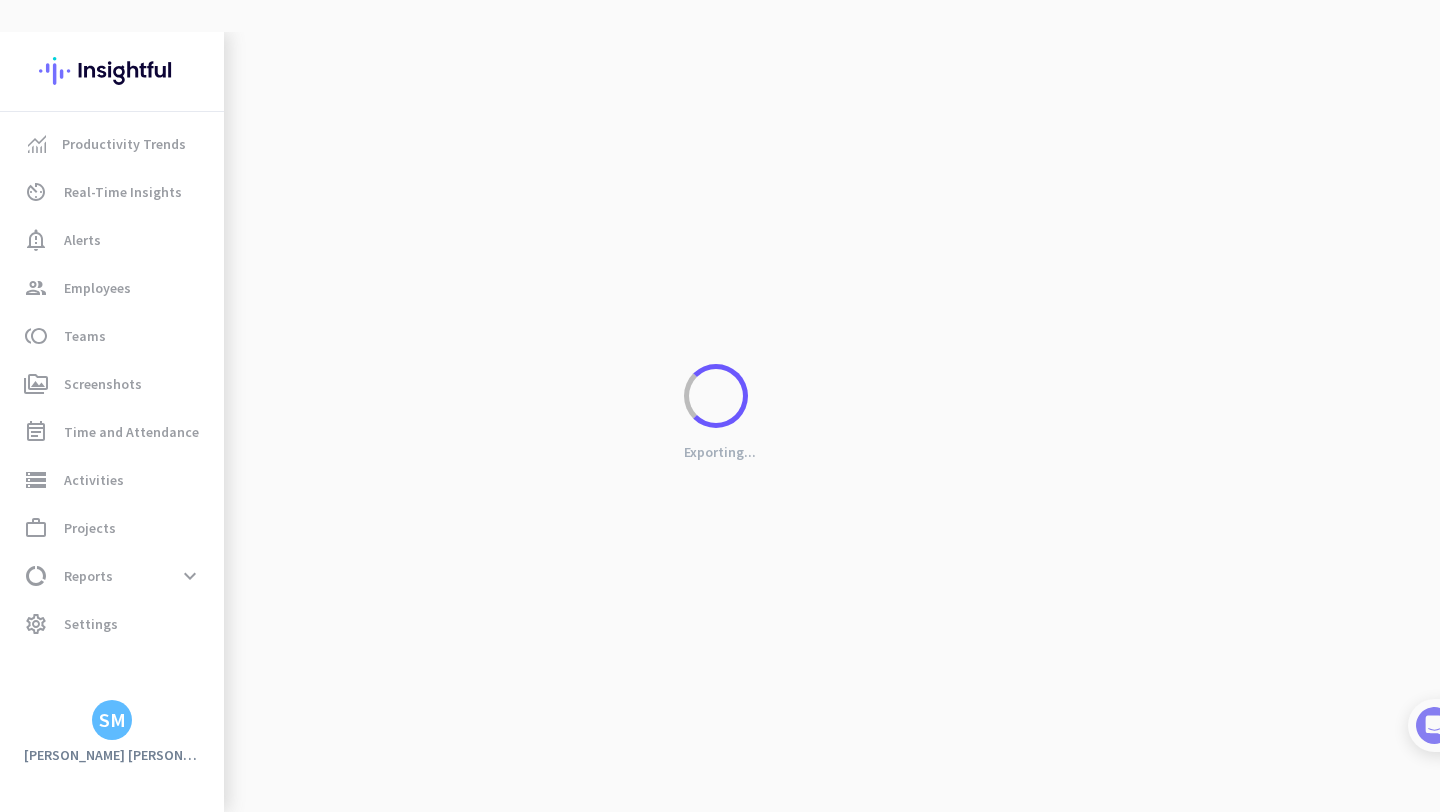 scroll, scrollTop: 0, scrollLeft: 0, axis: both 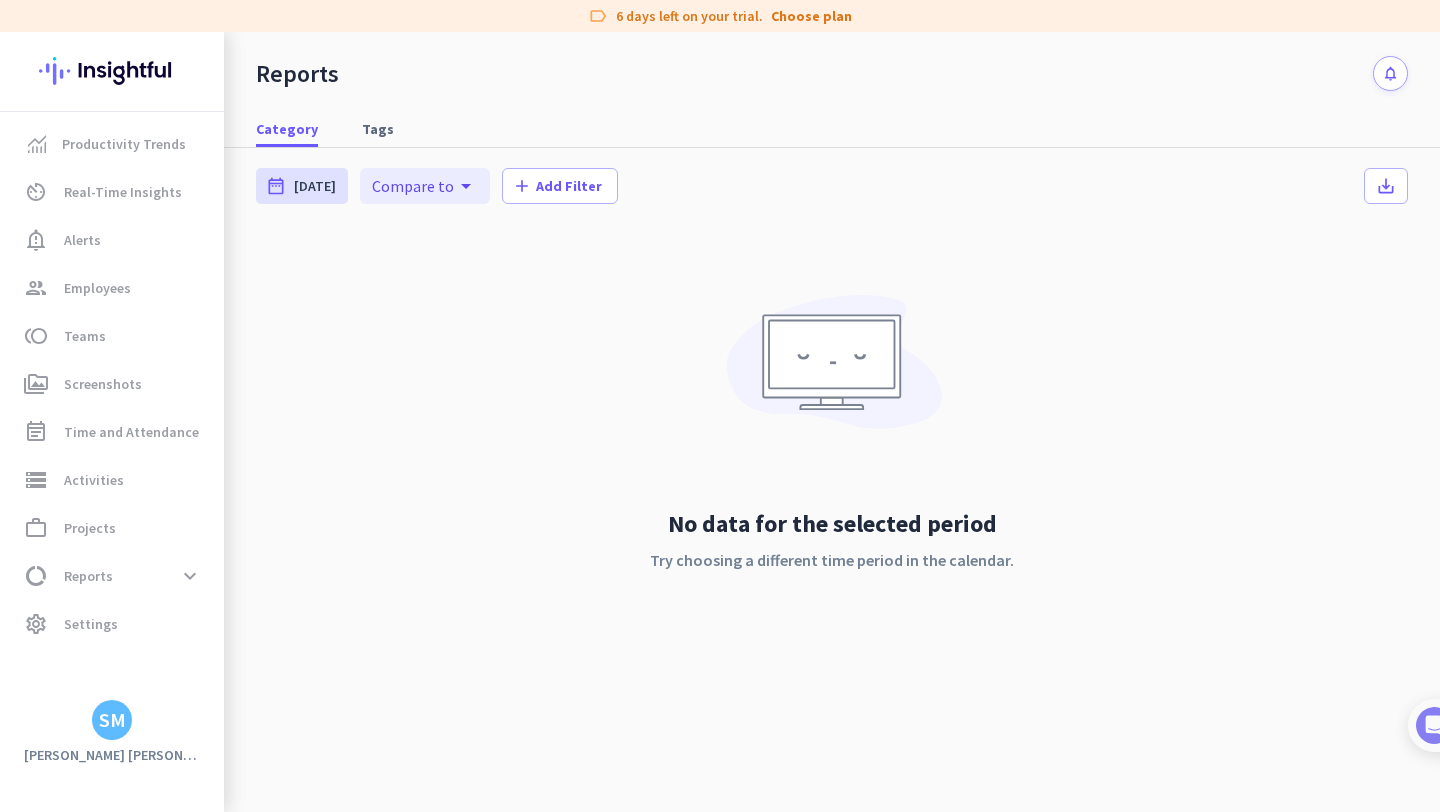 click on "No data for the selected period Try choosing a different time period in the calendar." 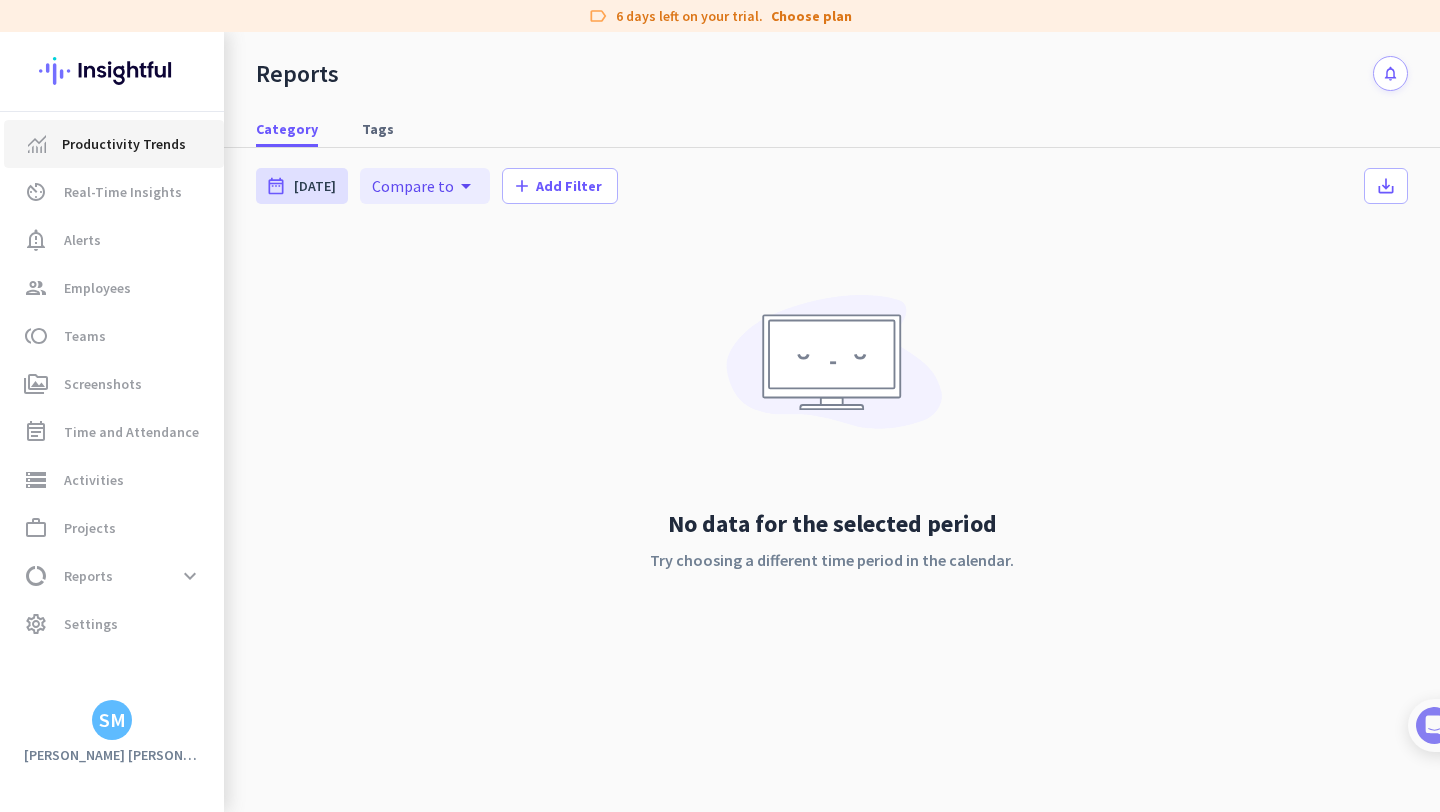 click on "Productivity Trends" 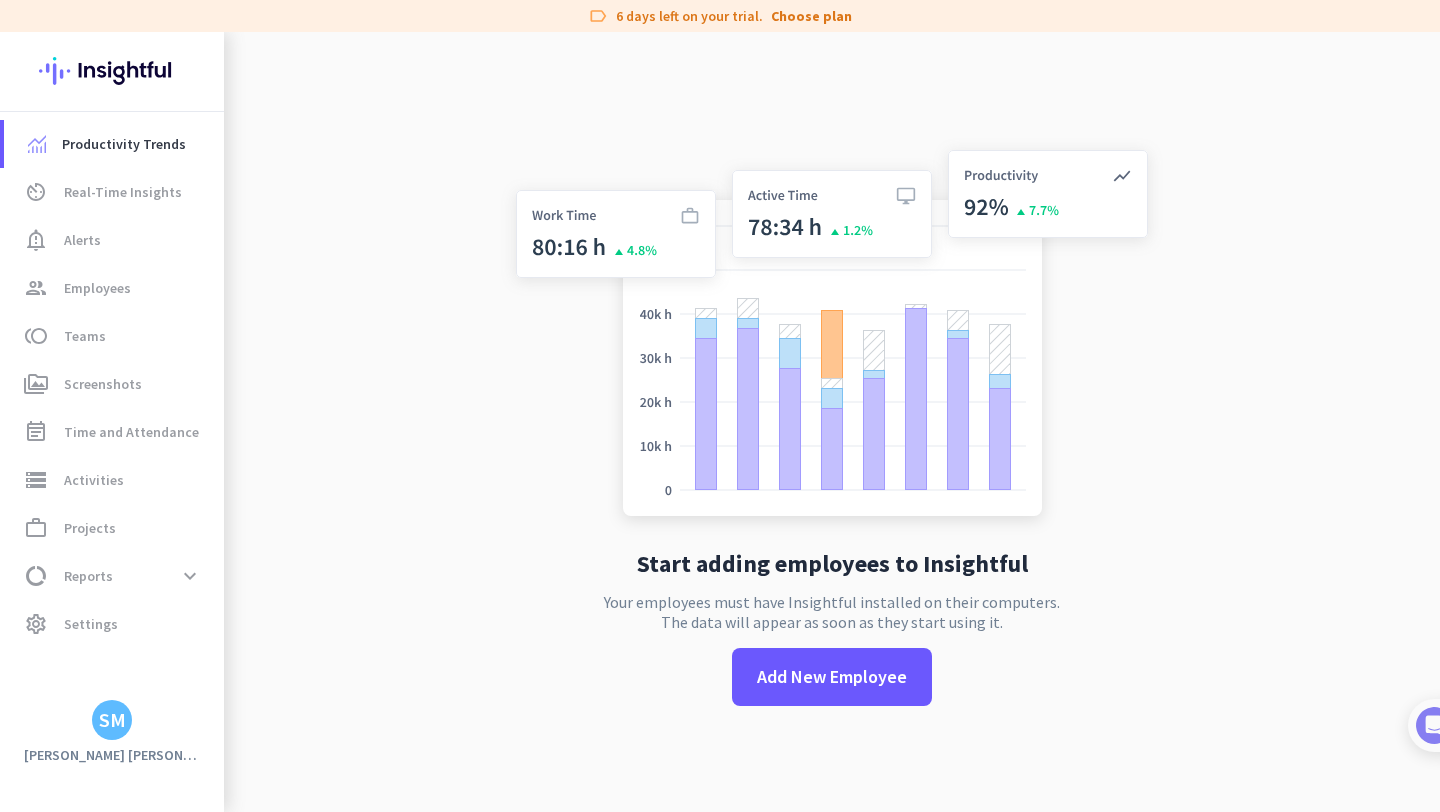 click 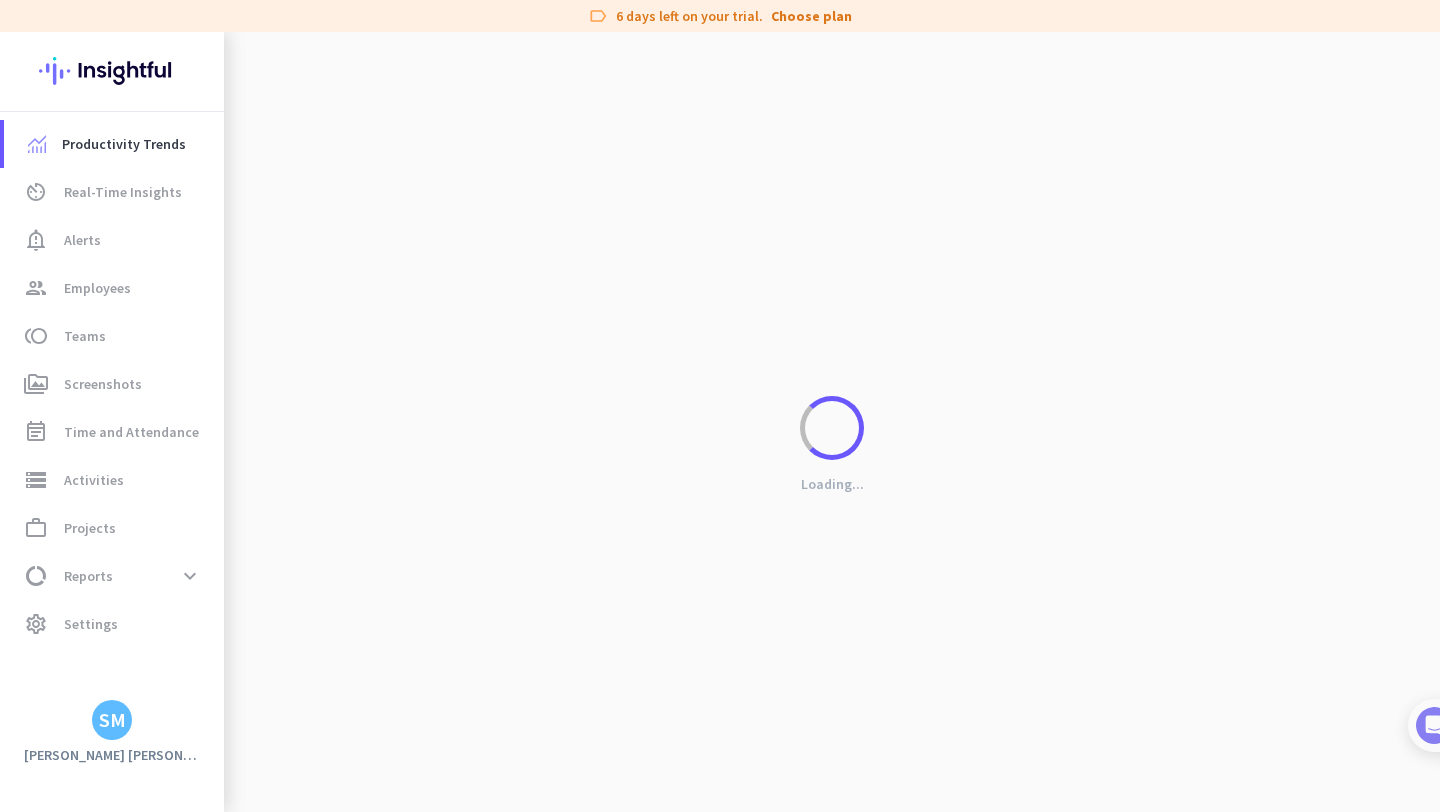 click 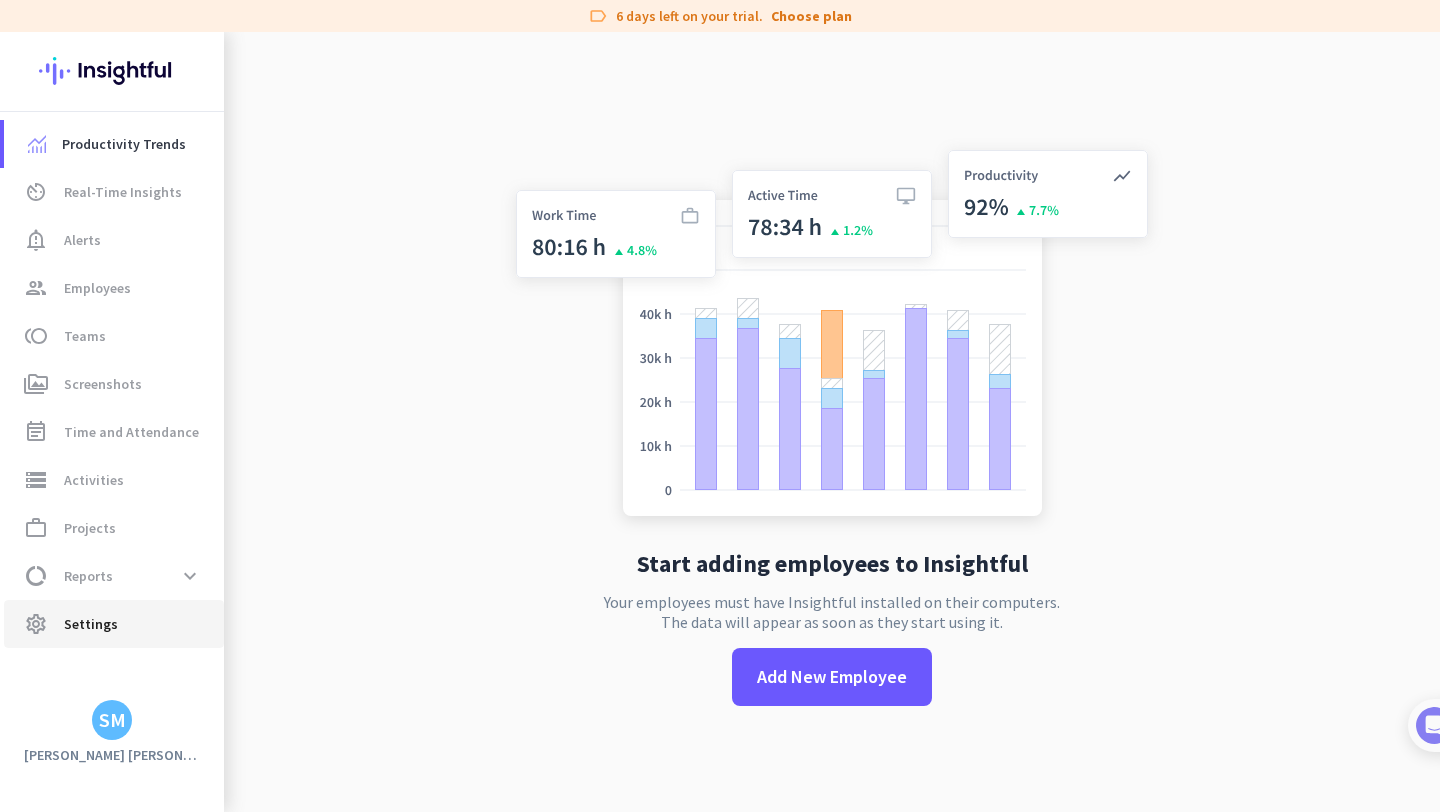 click on "Settings" 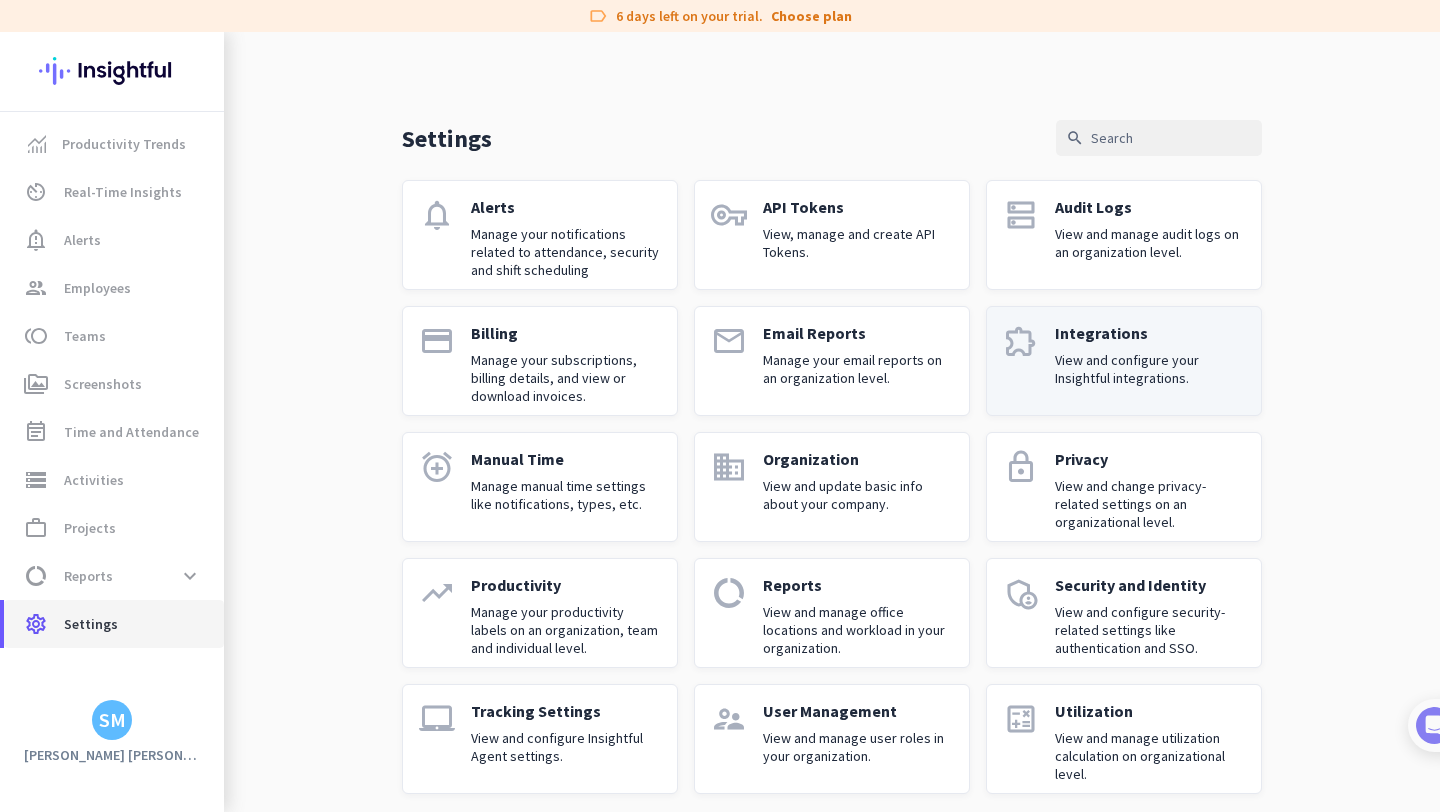scroll, scrollTop: 22, scrollLeft: 0, axis: vertical 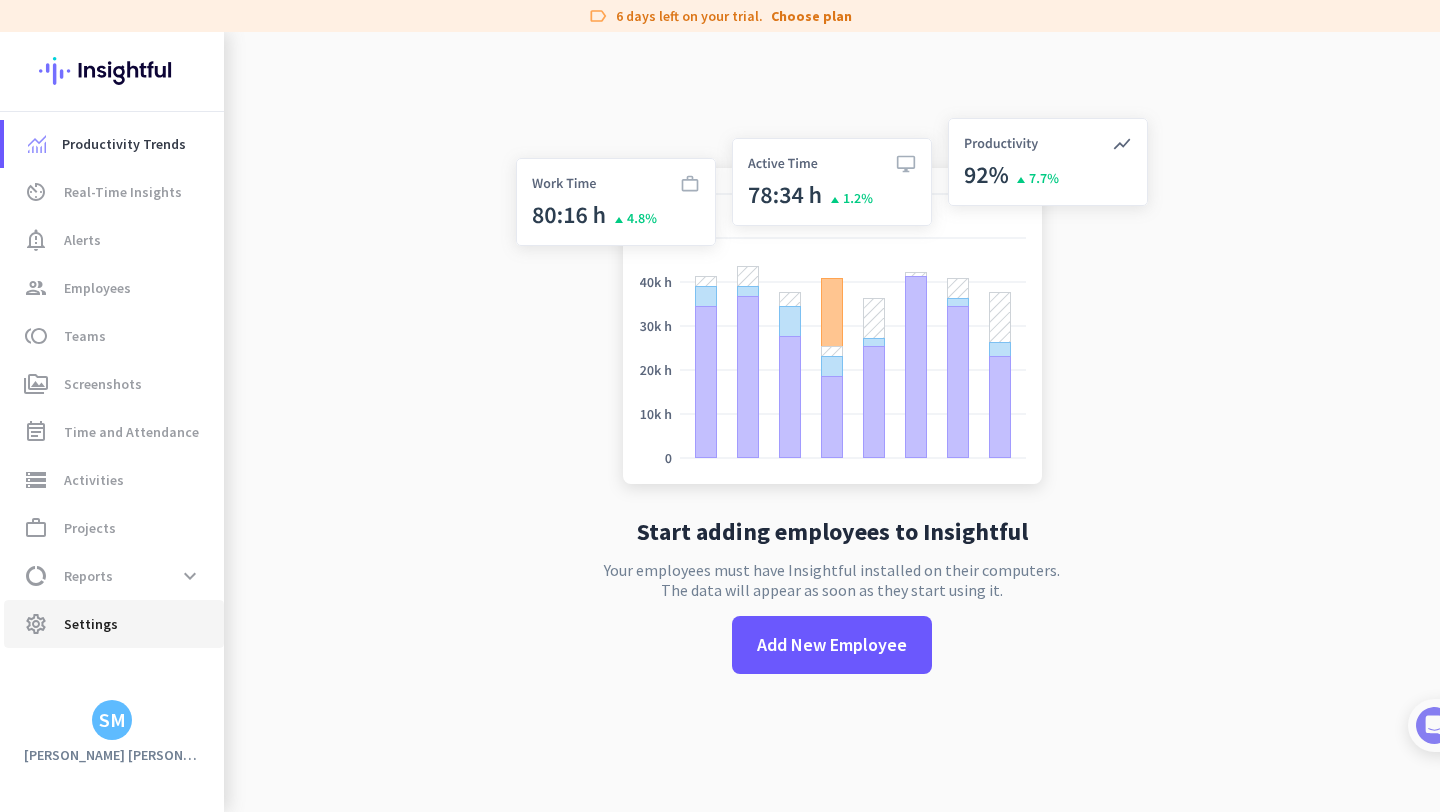 click on "settings  Settings" 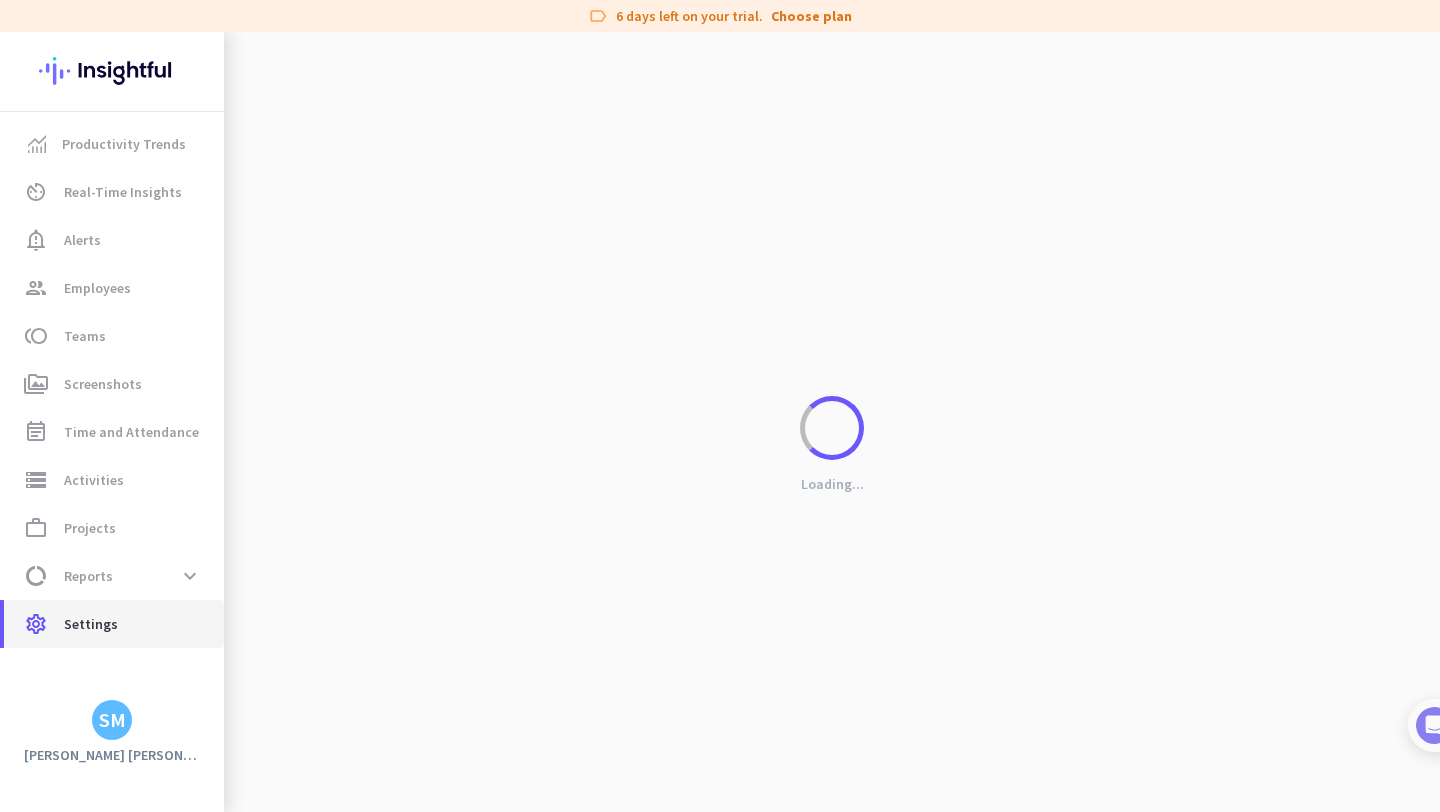 scroll, scrollTop: 32, scrollLeft: 0, axis: vertical 